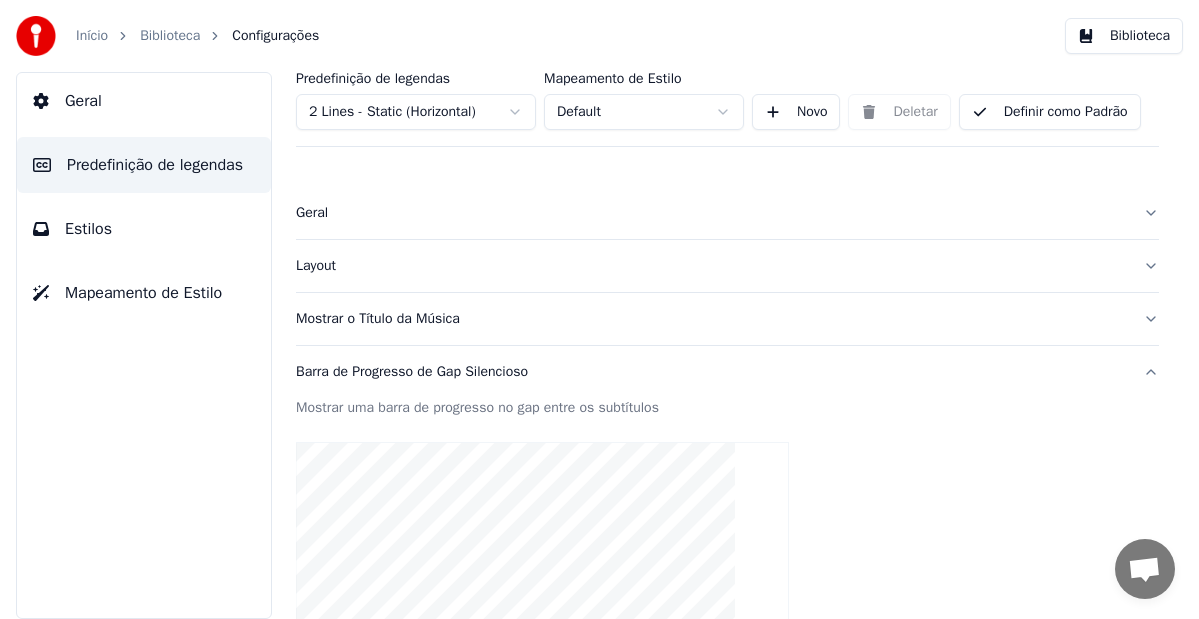 scroll, scrollTop: 0, scrollLeft: 0, axis: both 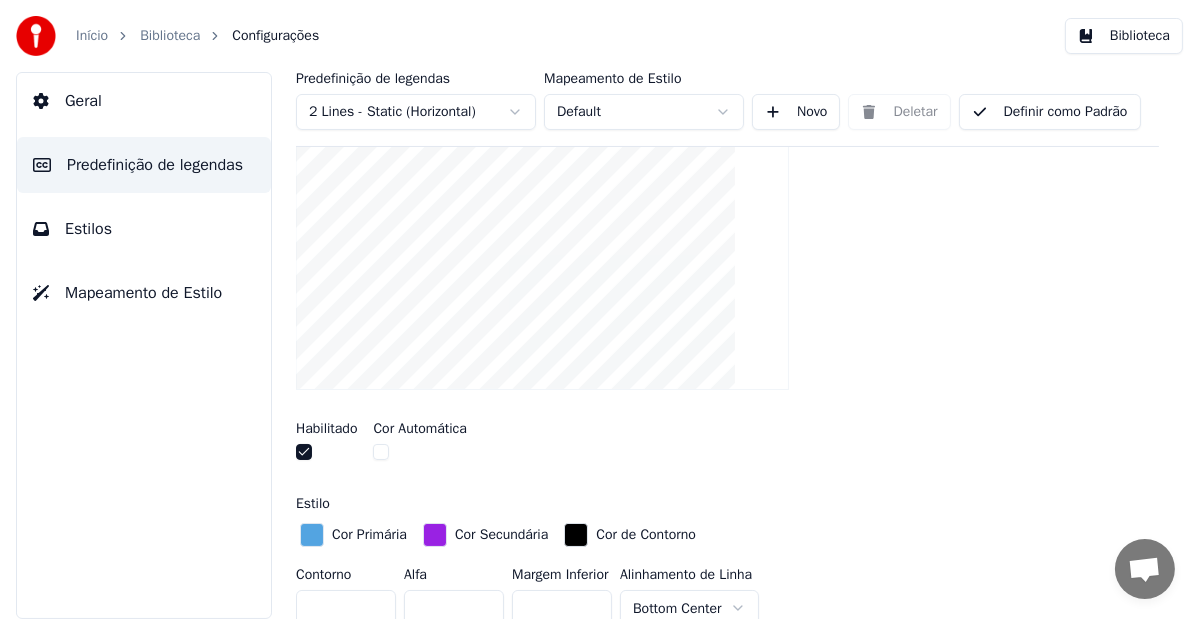 click at bounding box center [542, 266] 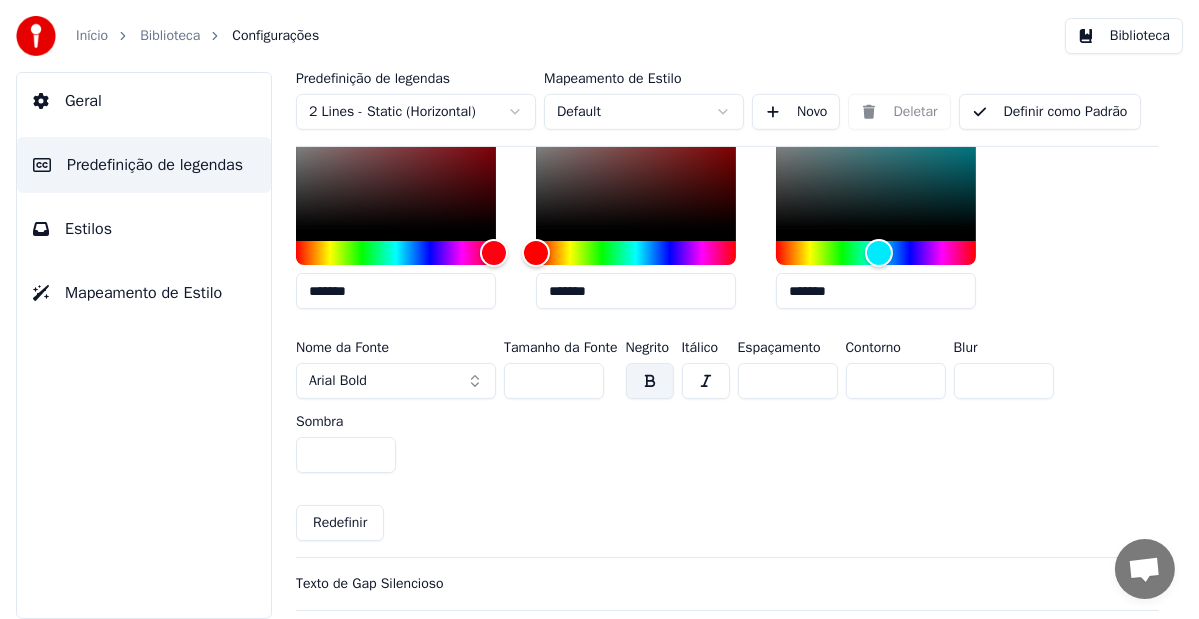 scroll, scrollTop: 1700, scrollLeft: 0, axis: vertical 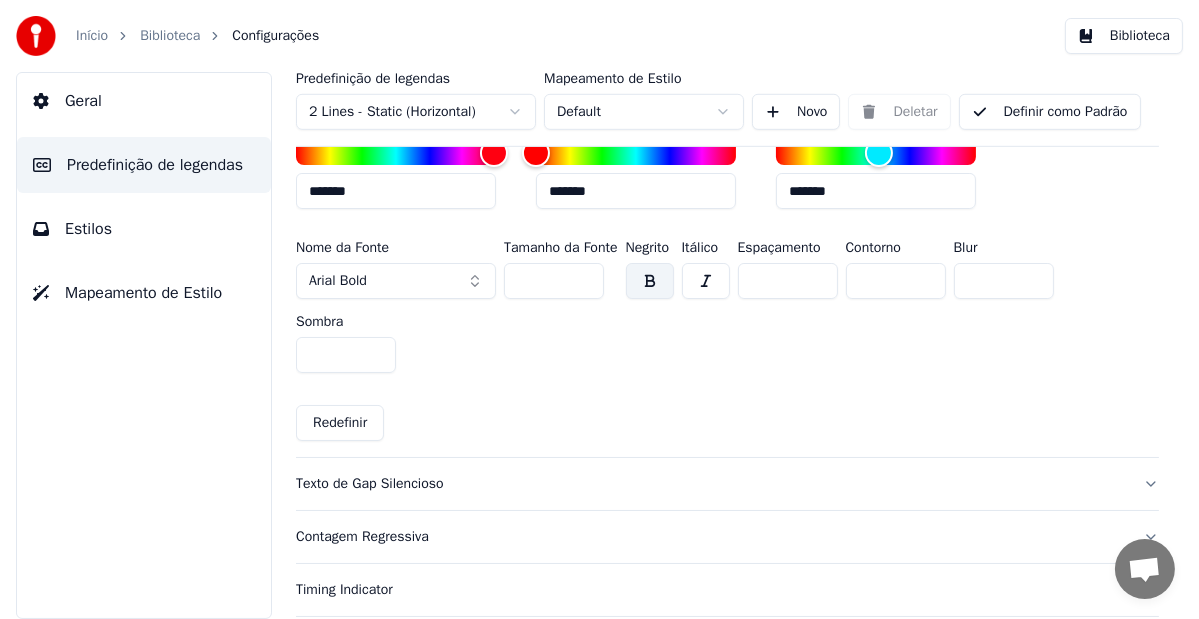 click on "Redefinir" at bounding box center [340, 423] 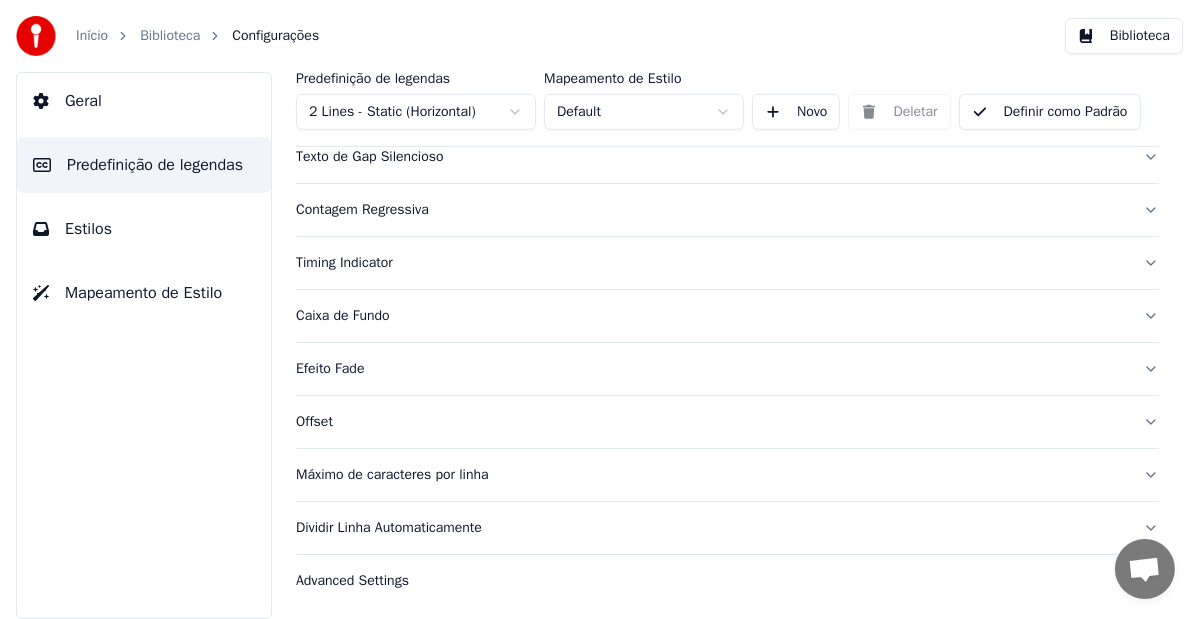 click on "Texto de Gap Silencioso" at bounding box center (711, 157) 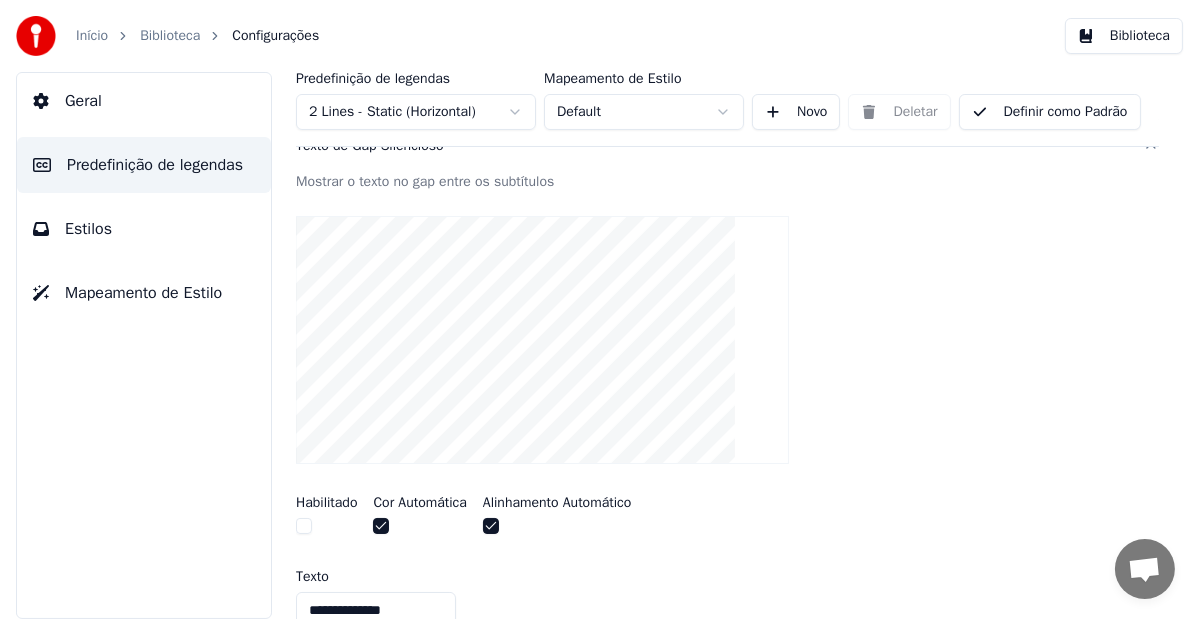 scroll, scrollTop: 79, scrollLeft: 0, axis: vertical 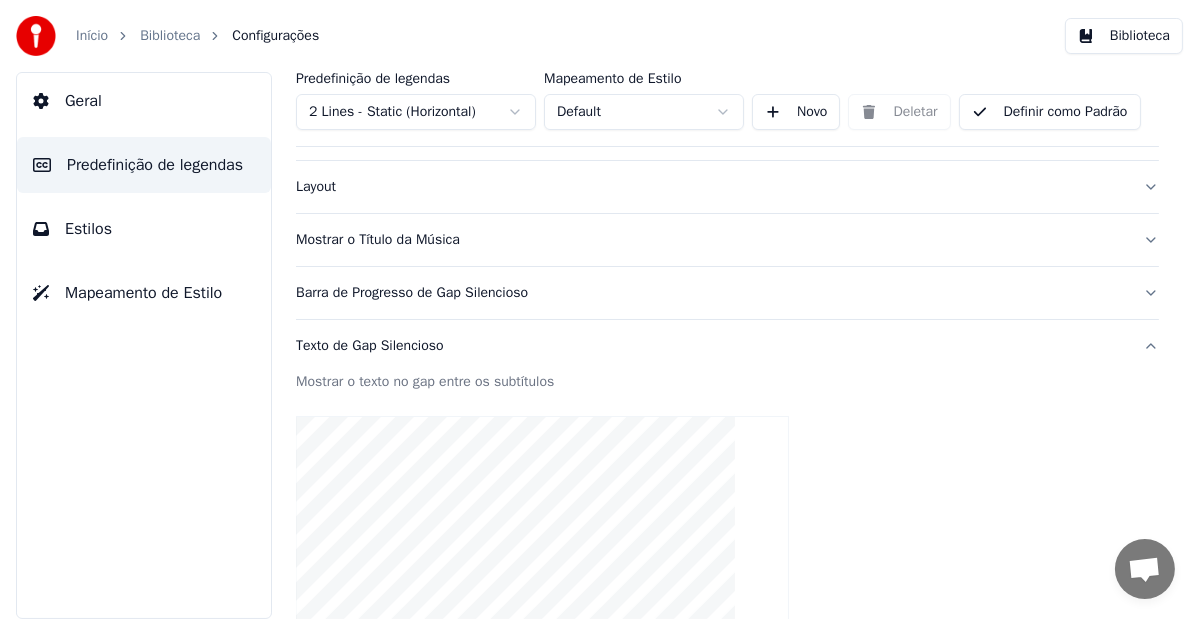 click on "Barra de Progresso de Gap Silencioso" at bounding box center (711, 293) 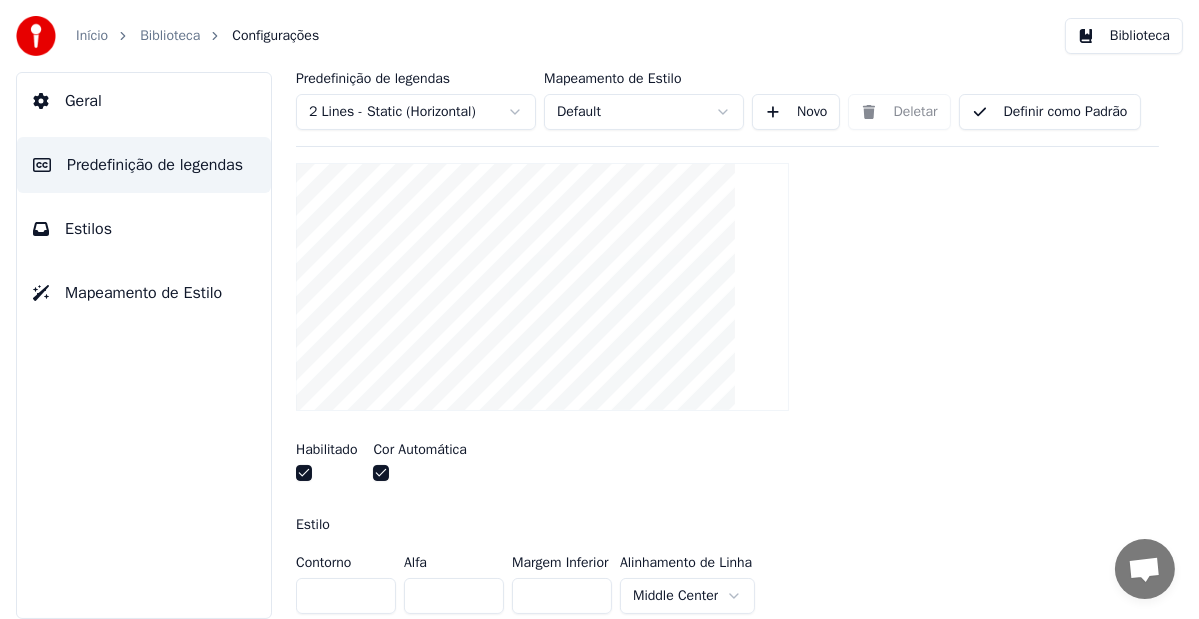 scroll, scrollTop: 479, scrollLeft: 0, axis: vertical 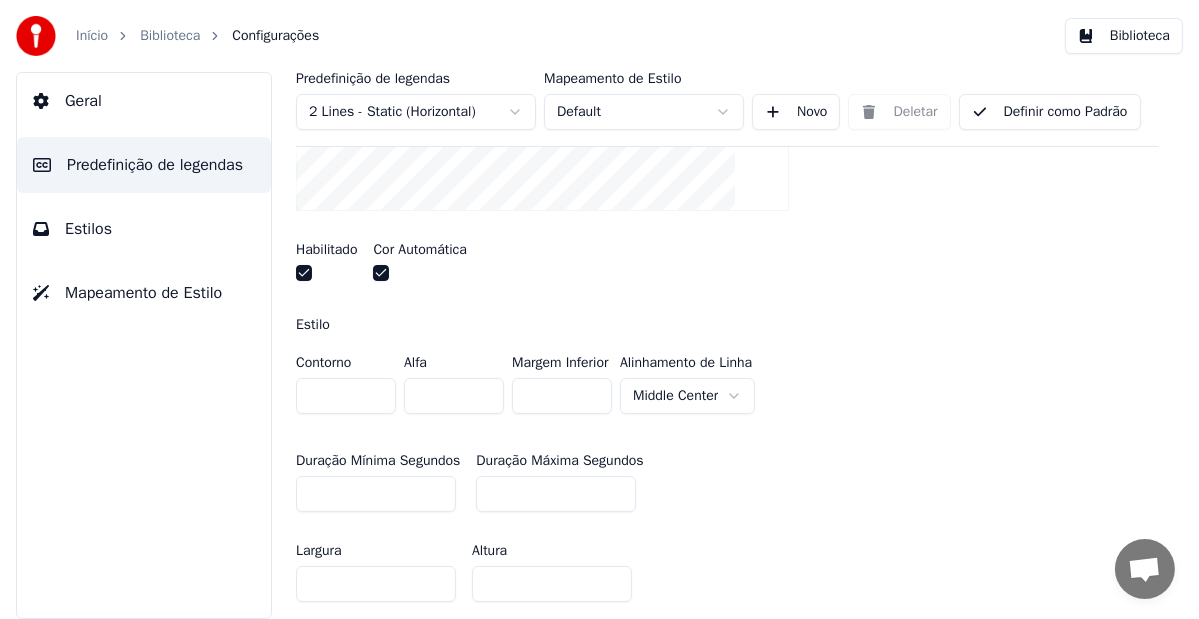 click on "Início Biblioteca Configurações Biblioteca Geral Predefinição de legendas Estilos Mapeamento de Estilo Predefinição de legendas 2 Lines - Static (Horizontal) Mapeamento de Estilo Default Novo Deletar Definir como Padrão Geral Layout Mostrar o Título da Música Barra de Progresso de Gap Silencioso Mostrar uma barra de progresso no gap entre os subtítulos Habilitado Cor Automática Estilo Contorno * Alfa * Margem Inferior * Alinhamento de Linha Middle Center Duração Mínima  Segundos ** Duração Máxima  Segundos ** Largura *** Altura ** Fade In (Milissegundos) * Fade Out (Milissegundos) * Gap (Início) * Gap (Fim) * Gap from Song Start * Show Text Redefinir Texto de Gap Silencioso Contagem Regressiva Timing Indicator Caixa de Fundo Efeito Fade Offset Máximo de caracteres por linha Dividir Linha Automaticamente Advanced Settings Conversação Adam de Youka Desktop Mais canais Continuar no Email Rede off-line. Reconectando... Nenhuma mensagem pode ser recebida ou enviada por enquanto. Youka Desktop" at bounding box center (599, 309) 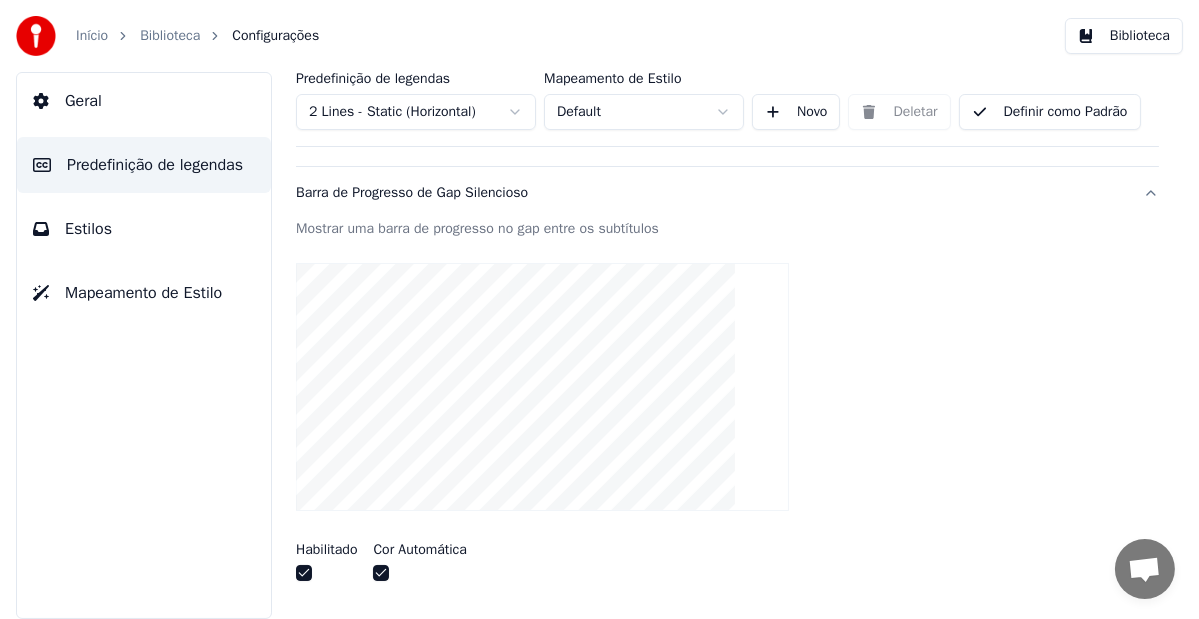 scroll, scrollTop: 479, scrollLeft: 0, axis: vertical 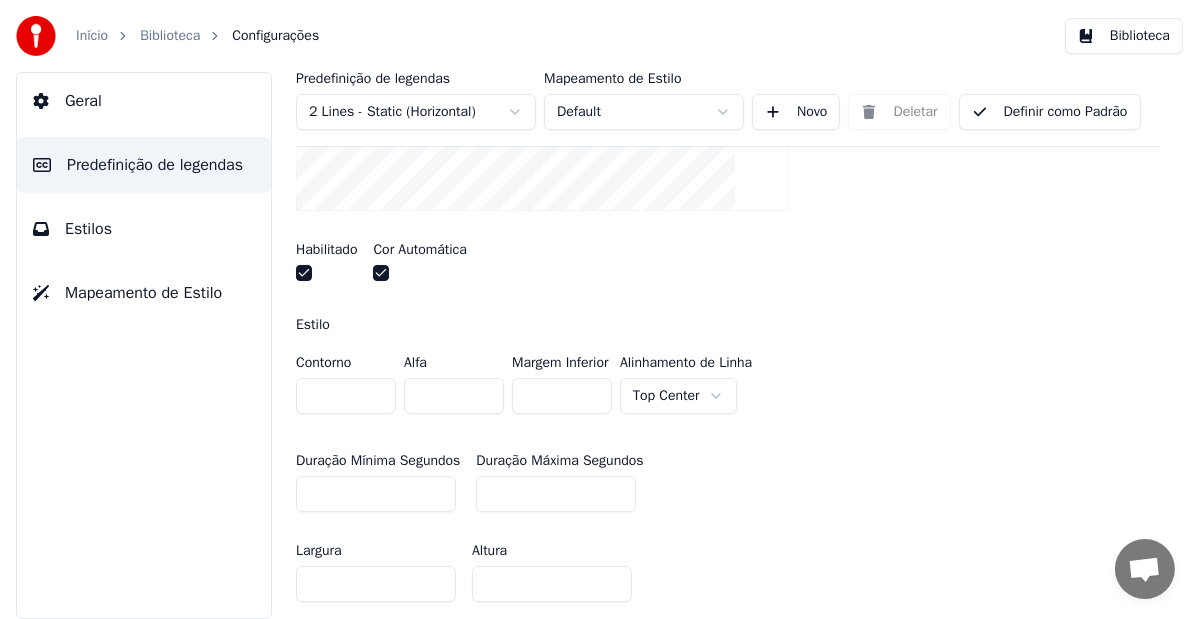 click on "Início Biblioteca Configurações Biblioteca Geral Predefinição de legendas Estilos Mapeamento de Estilo Predefinição de legendas 2 Lines - Static (Horizontal) Mapeamento de Estilo Default Novo Deletar Definir como Padrão Geral Layout Mostrar o Título da Música Barra de Progresso de Gap Silencioso Mostrar uma barra de progresso no gap entre os subtítulos Habilitado Cor Automática Estilo Contorno * Alfa * Margem Inferior * Alinhamento de Linha Top Center Duração Mínima  Segundos ** Duração Máxima  Segundos ** Largura *** Altura ** Fade In (Milissegundos) * Fade Out (Milissegundos) * Gap (Início) * Gap (Fim) * Gap from Song Start * Show Text Redefinir Texto de Gap Silencioso Contagem Regressiva Timing Indicator Caixa de Fundo Efeito Fade Offset Máximo de caracteres por linha Dividir Linha Automaticamente Advanced Settings Conversação Adam de Youka Desktop Mais canais Continuar no Email Rede off-line. Reconectando... Nenhuma mensagem pode ser recebida ou enviada por enquanto. Youka Desktop 1x" at bounding box center [599, 309] 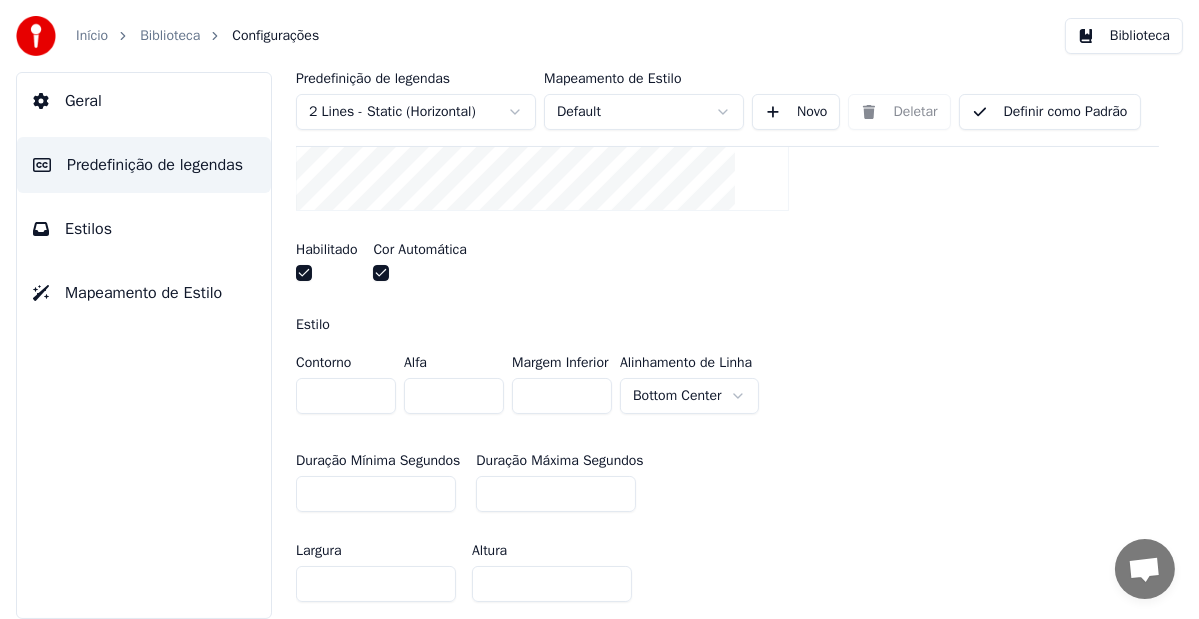 scroll, scrollTop: 679, scrollLeft: 0, axis: vertical 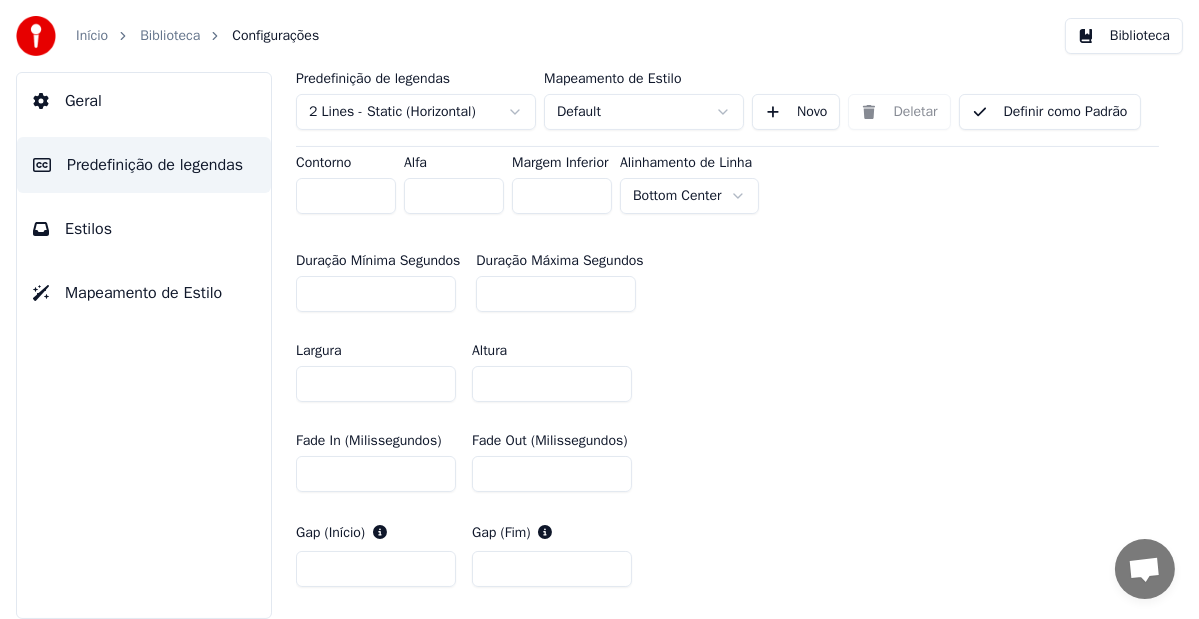 click on "*" at bounding box center (562, 196) 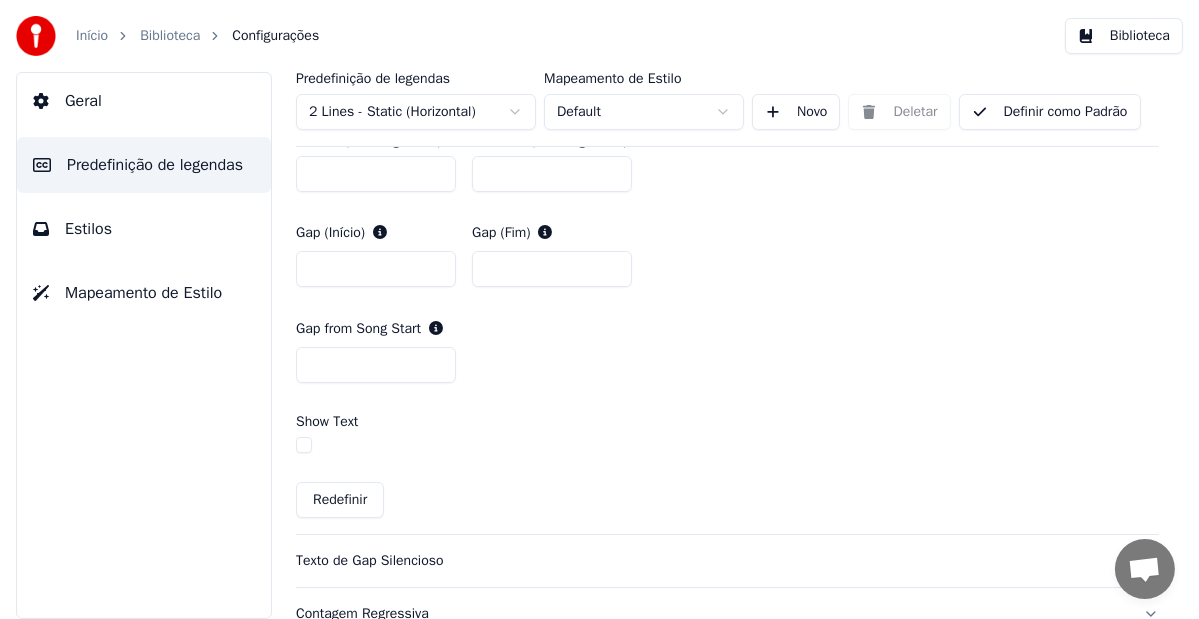 scroll, scrollTop: 1079, scrollLeft: 0, axis: vertical 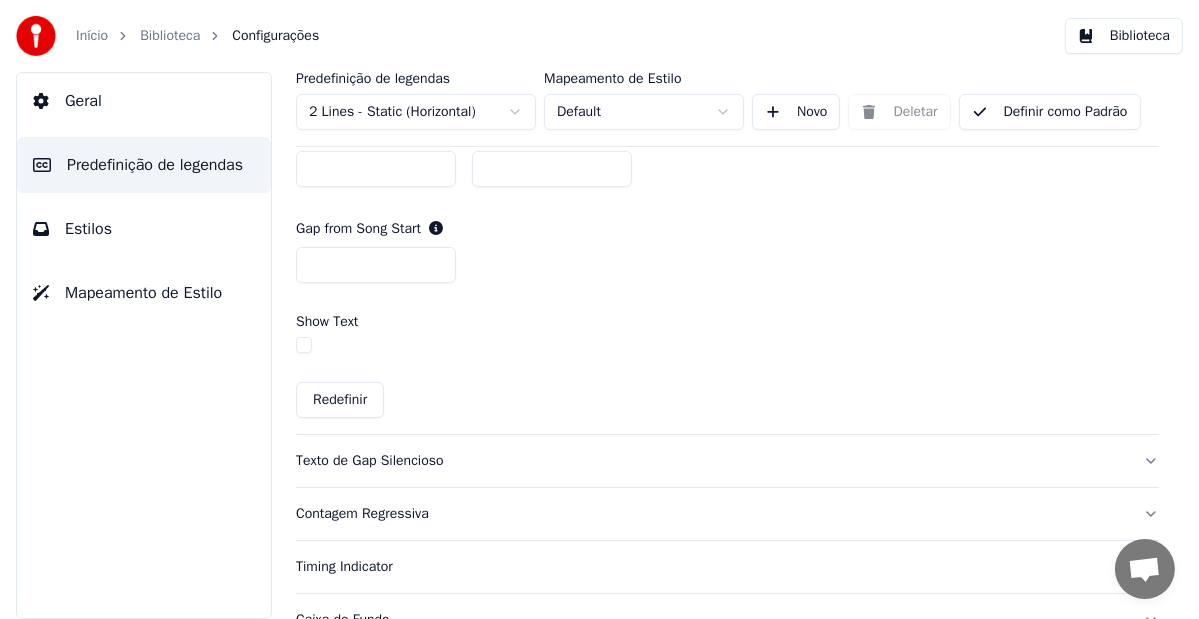 click at bounding box center [304, 345] 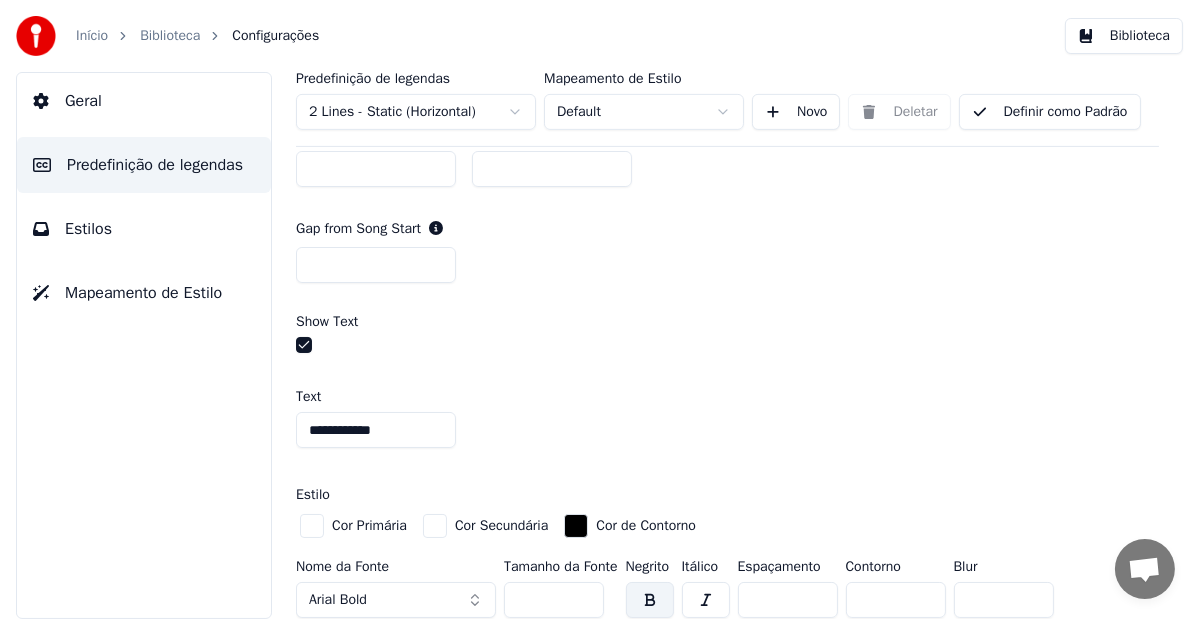 drag, startPoint x: 394, startPoint y: 428, endPoint x: 283, endPoint y: 450, distance: 113.15918 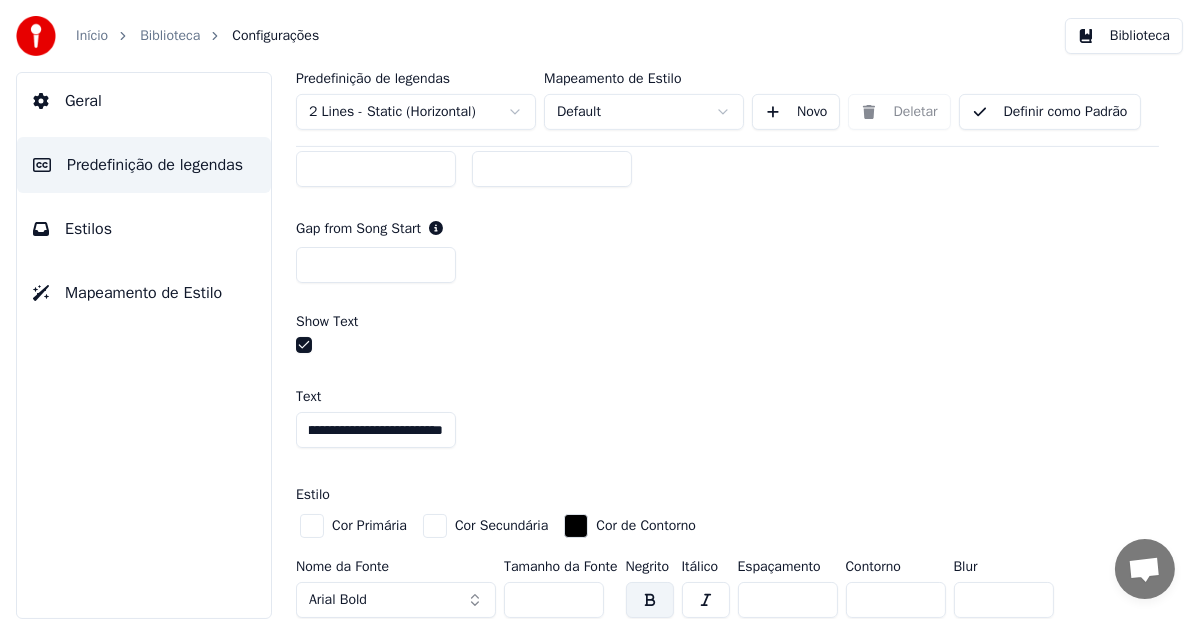scroll, scrollTop: 0, scrollLeft: 71, axis: horizontal 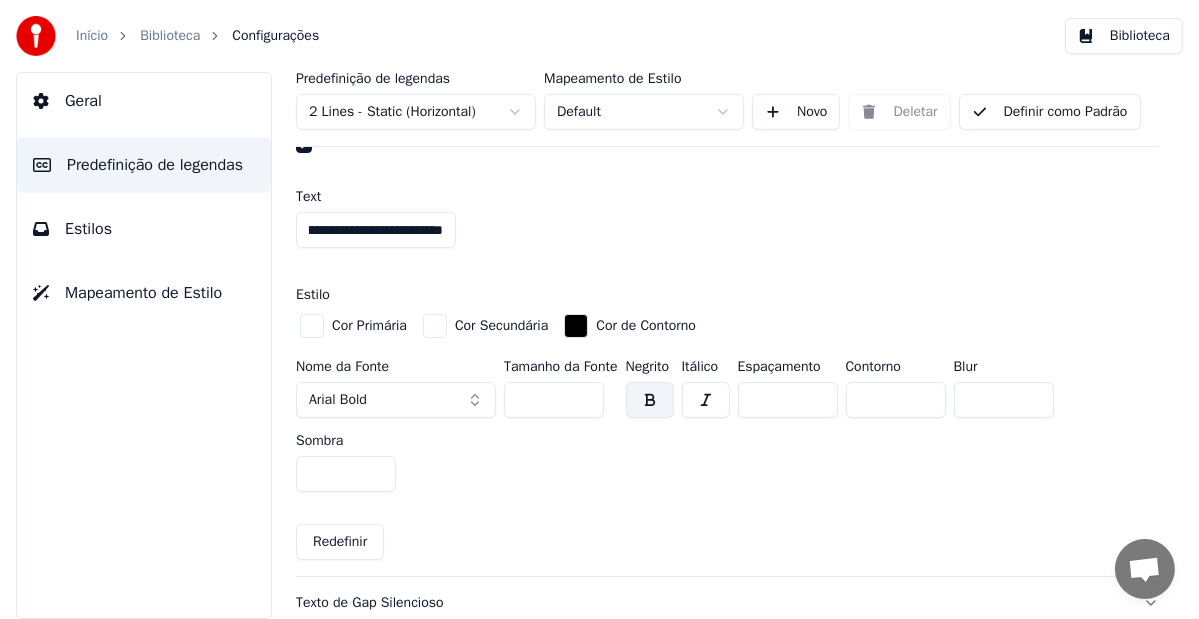 type on "**********" 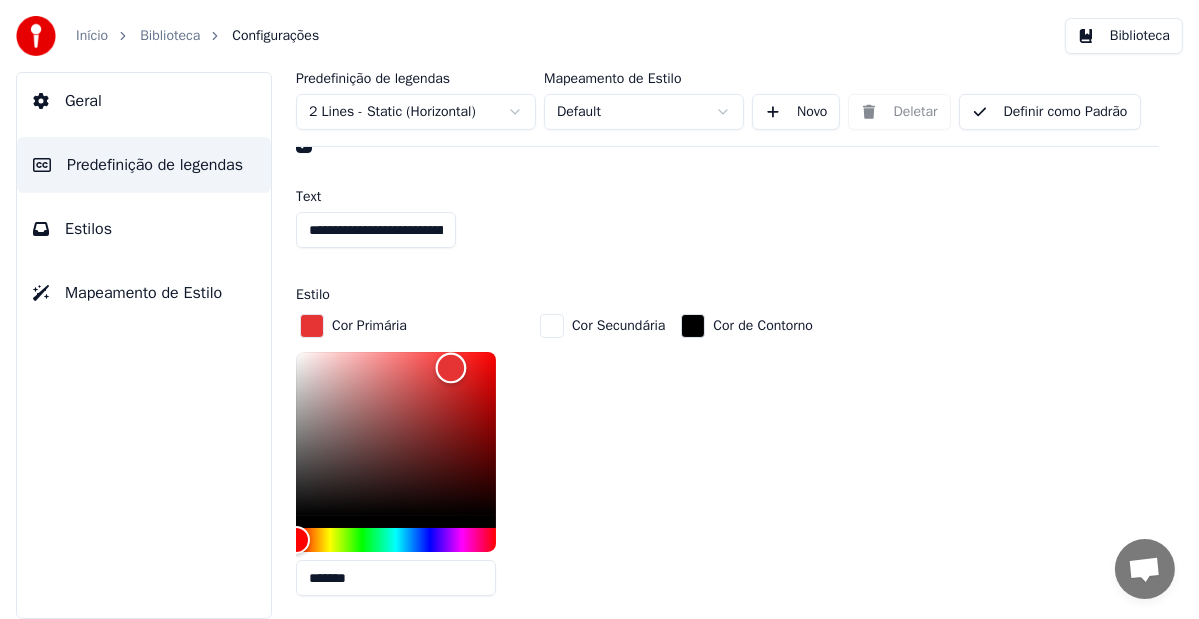 drag, startPoint x: 299, startPoint y: 357, endPoint x: 451, endPoint y: 364, distance: 152.1611 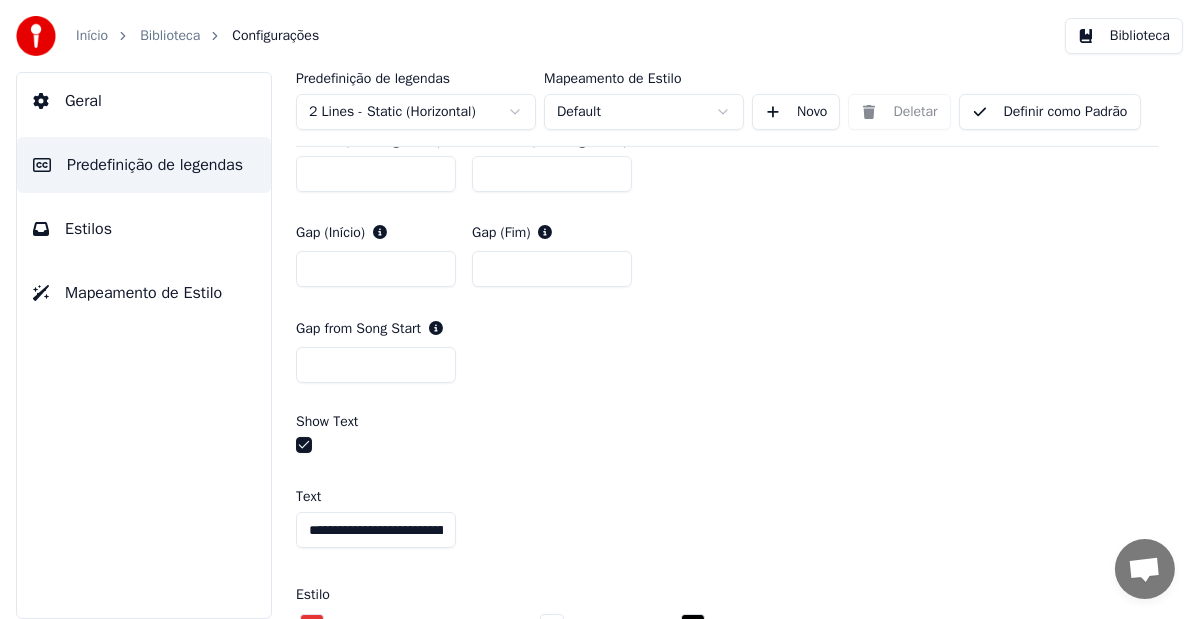 scroll, scrollTop: 1279, scrollLeft: 0, axis: vertical 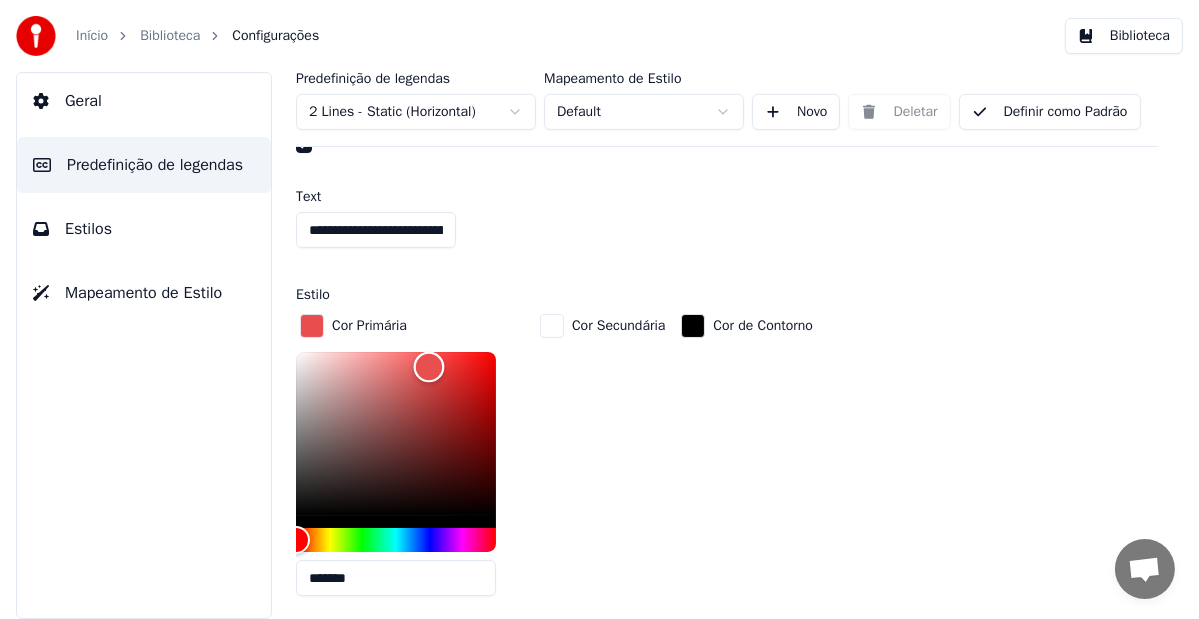 type on "*******" 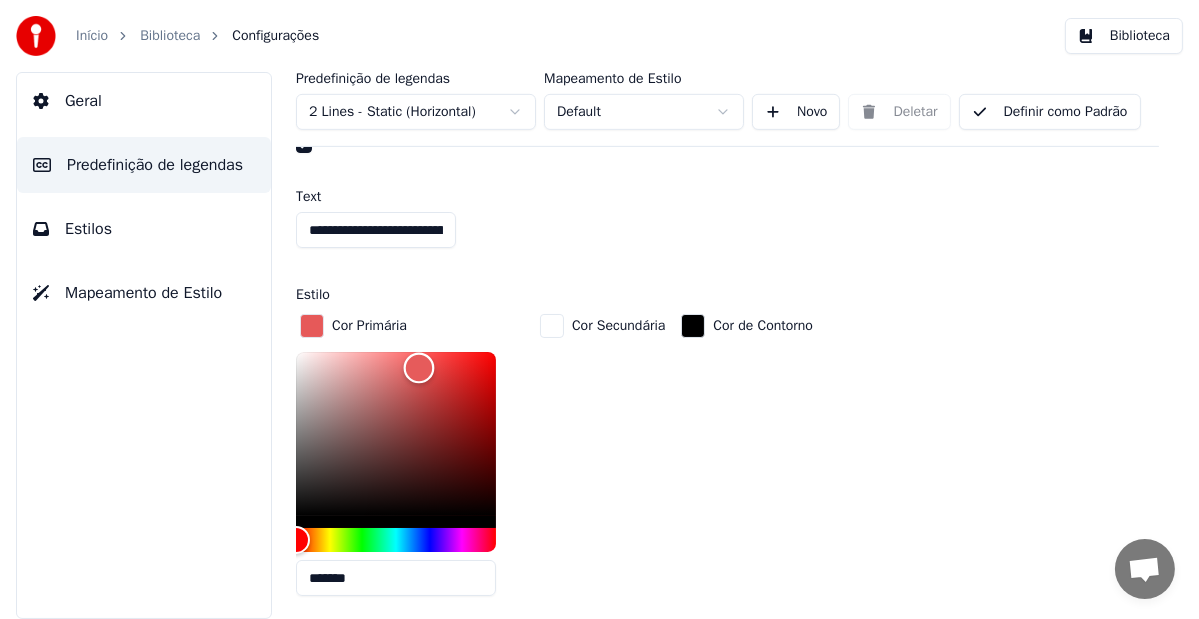 drag, startPoint x: 429, startPoint y: 363, endPoint x: 419, endPoint y: 364, distance: 10.049875 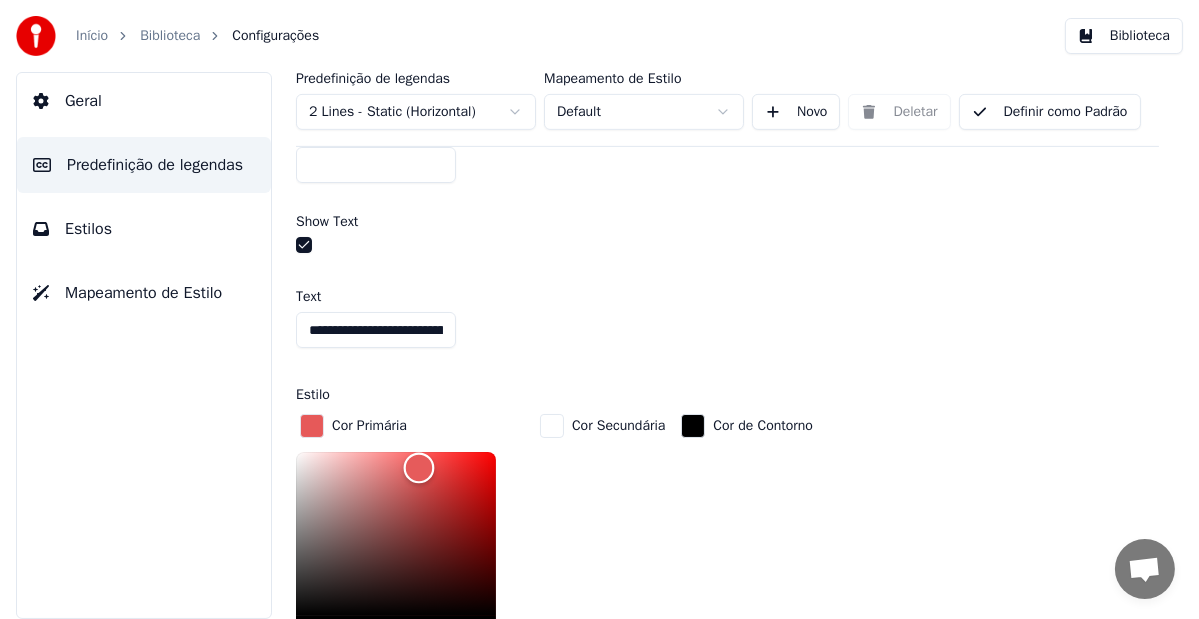 scroll, scrollTop: 1479, scrollLeft: 0, axis: vertical 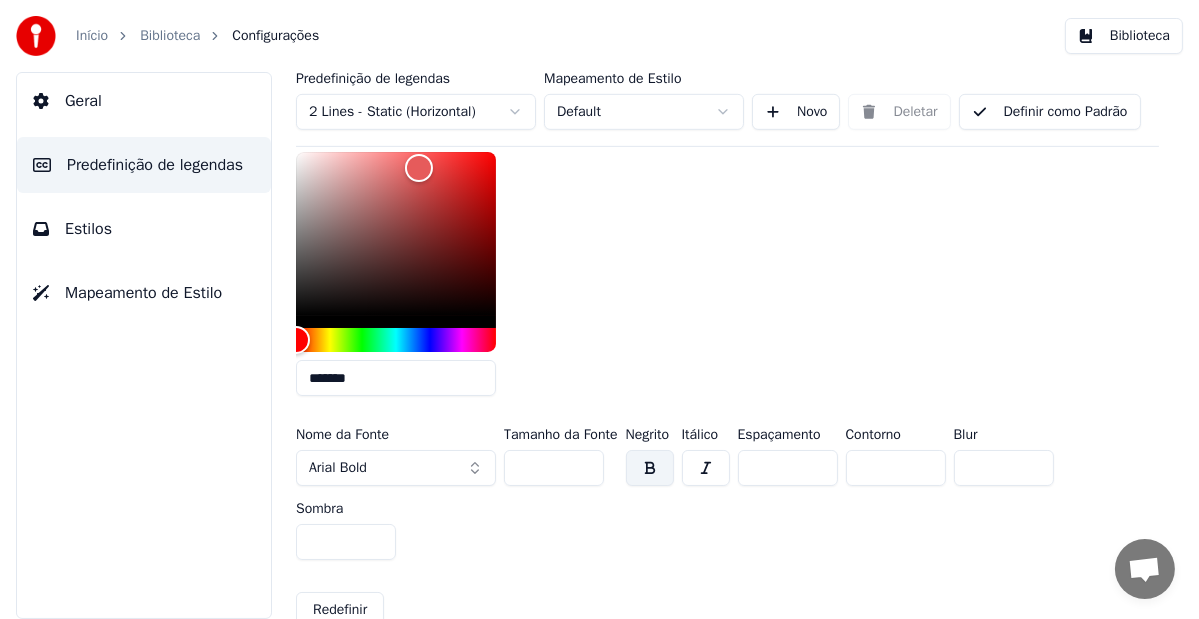click on "*" at bounding box center (896, 468) 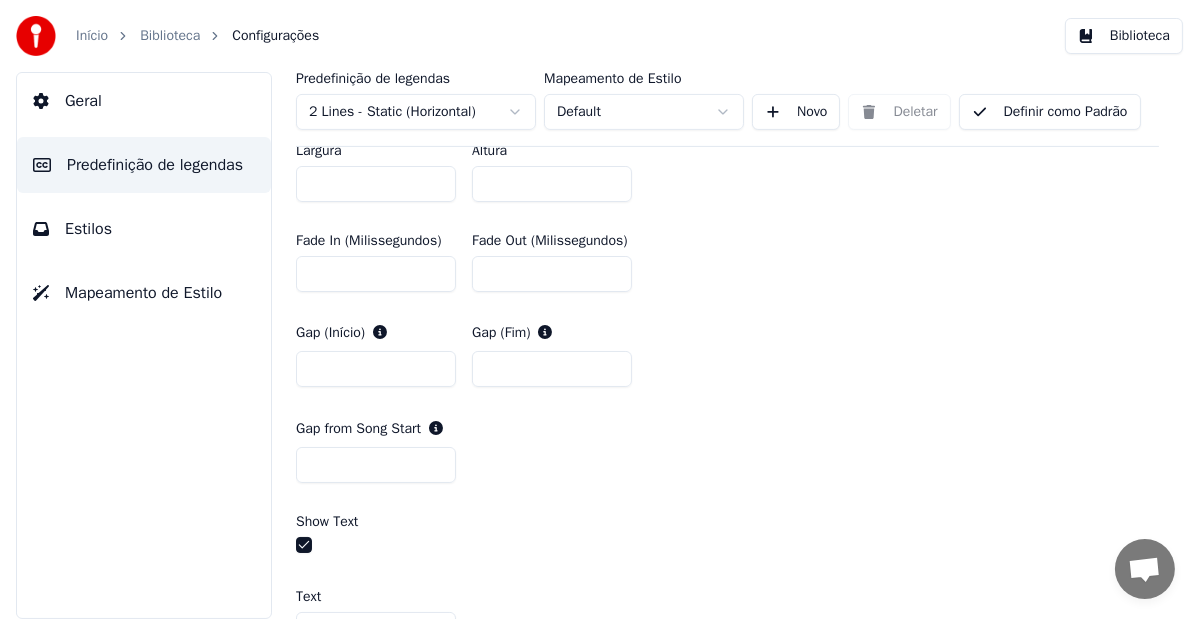 scroll, scrollTop: 1279, scrollLeft: 0, axis: vertical 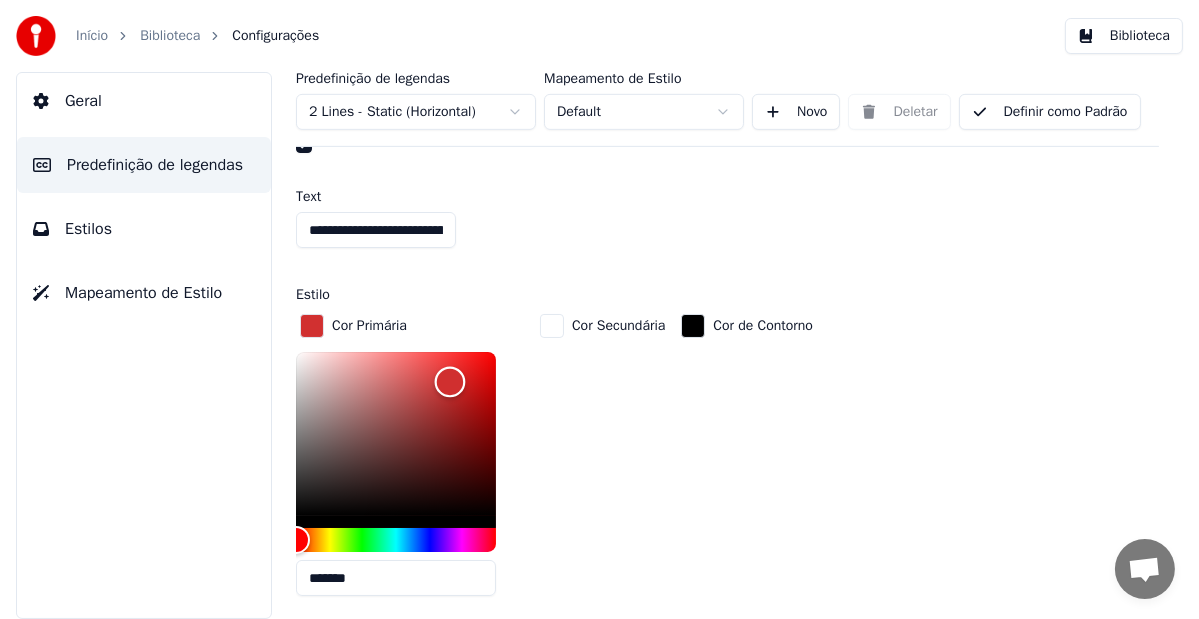drag, startPoint x: 414, startPoint y: 364, endPoint x: 450, endPoint y: 378, distance: 38.626415 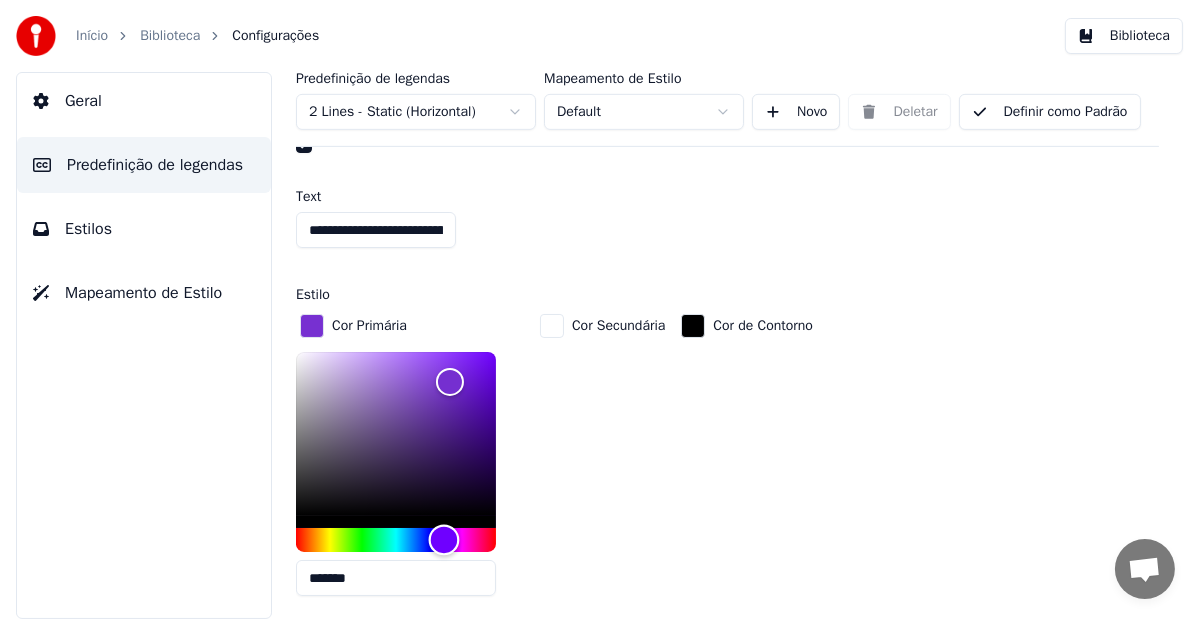 drag, startPoint x: 304, startPoint y: 532, endPoint x: 444, endPoint y: 548, distance: 140.91132 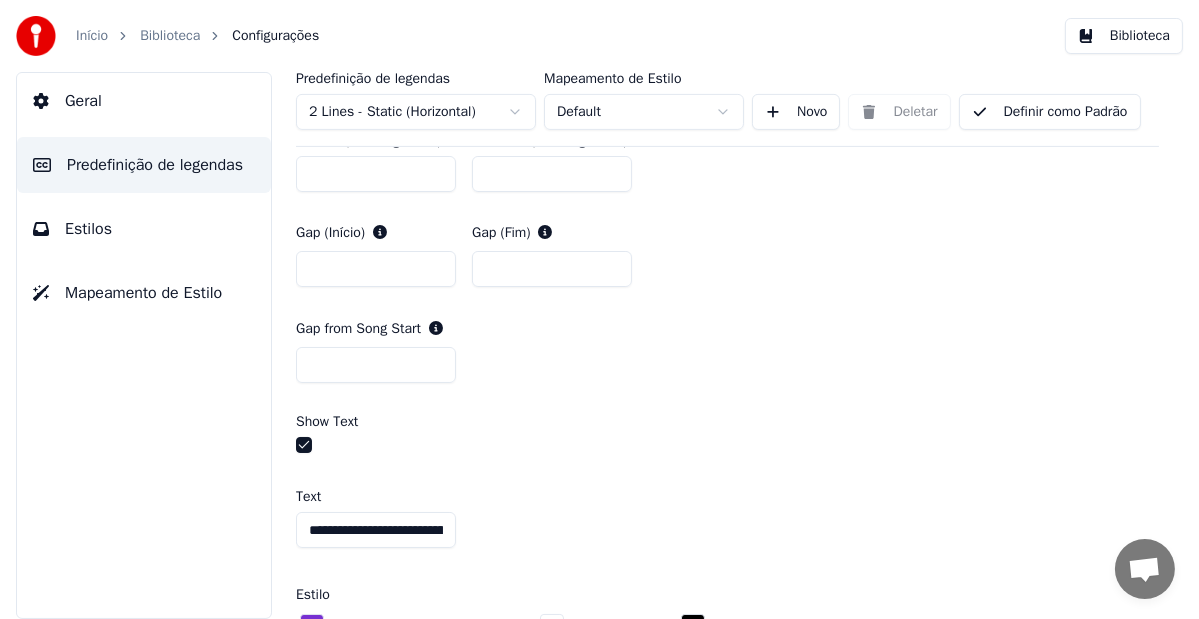 scroll, scrollTop: 1279, scrollLeft: 0, axis: vertical 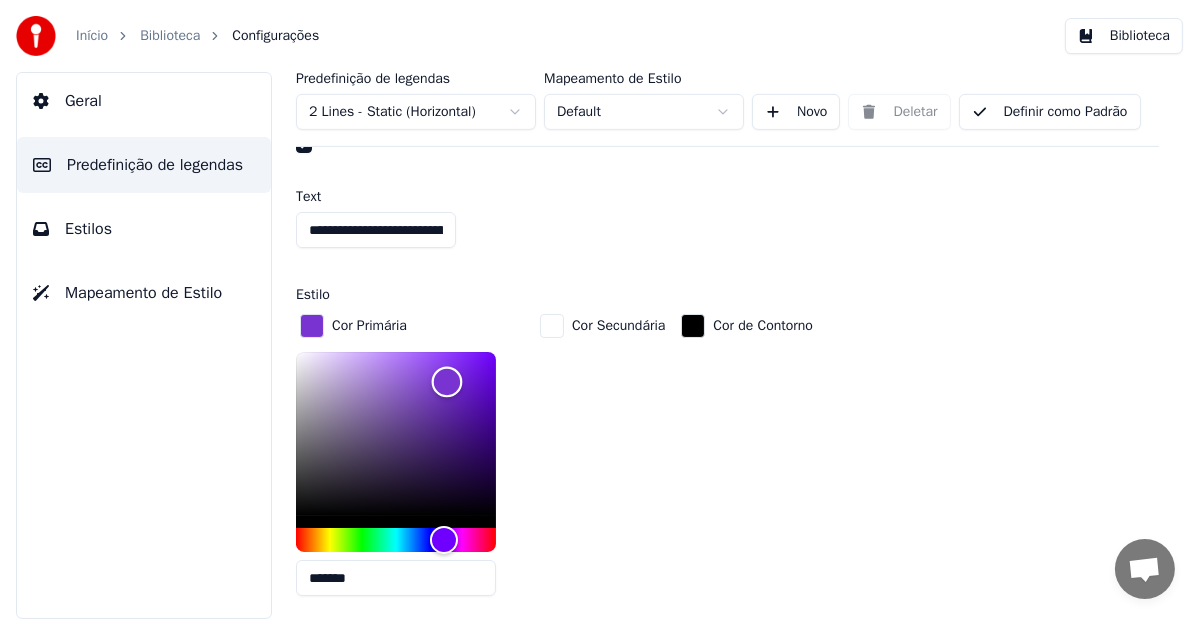 type on "*******" 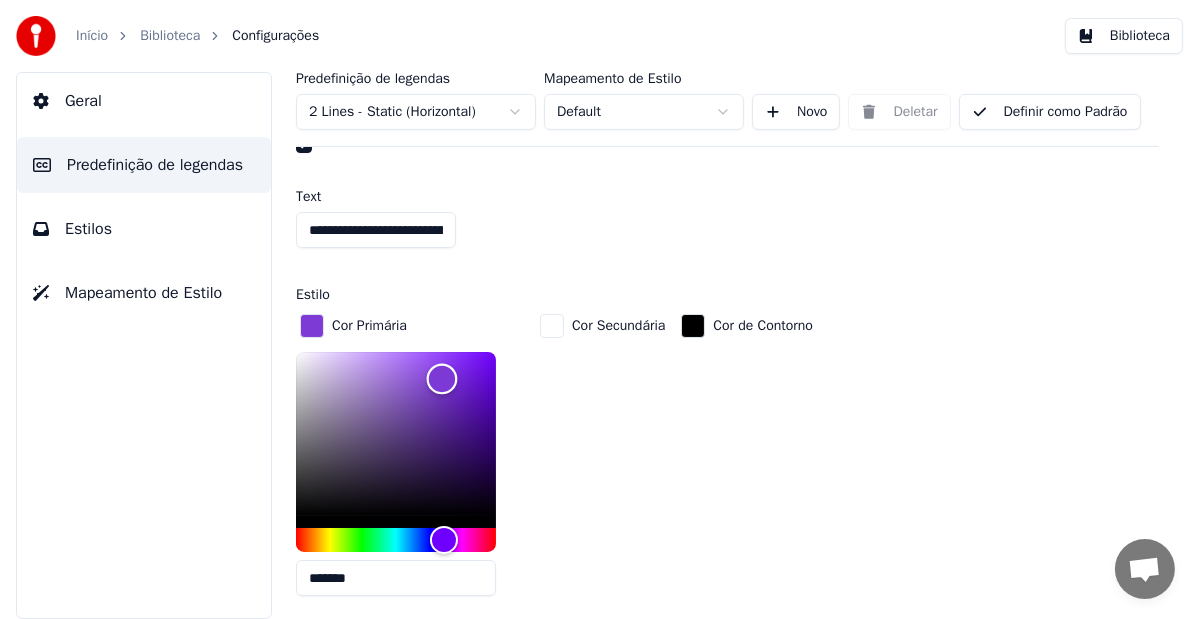 click at bounding box center (442, 379) 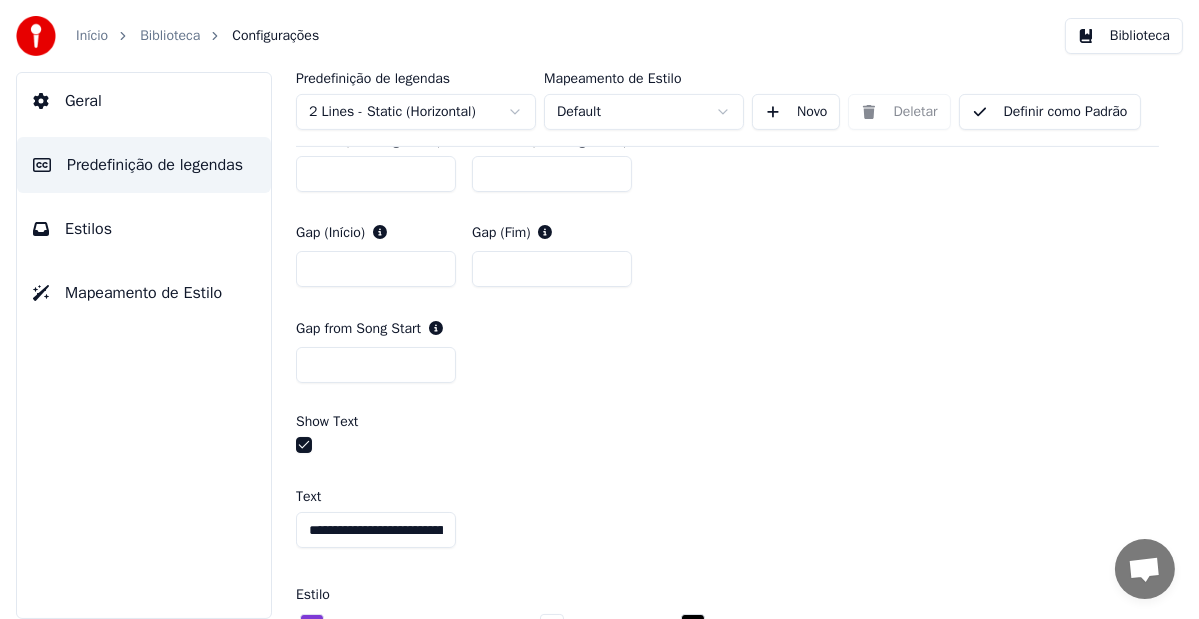 scroll, scrollTop: 1279, scrollLeft: 0, axis: vertical 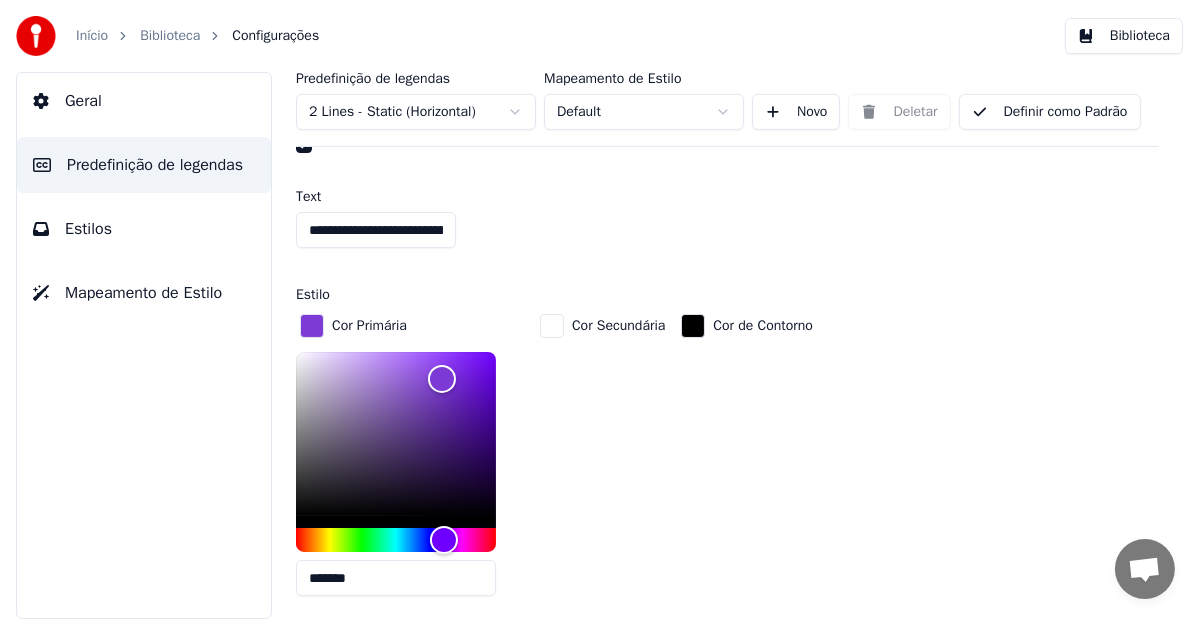 click at bounding box center [693, 326] 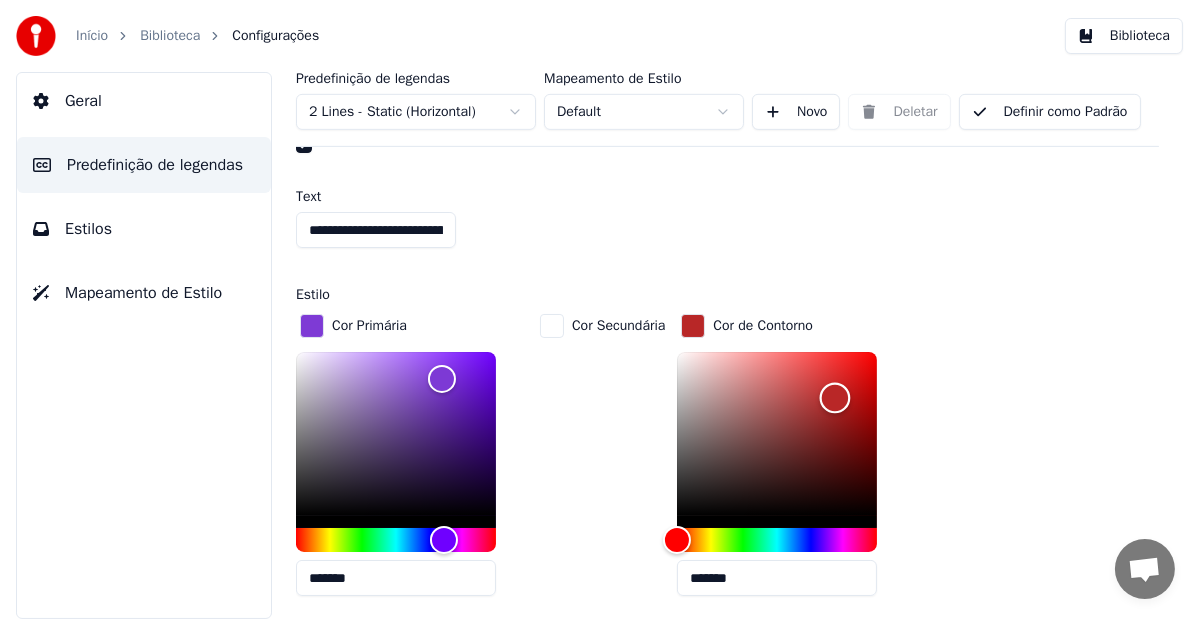 type on "*******" 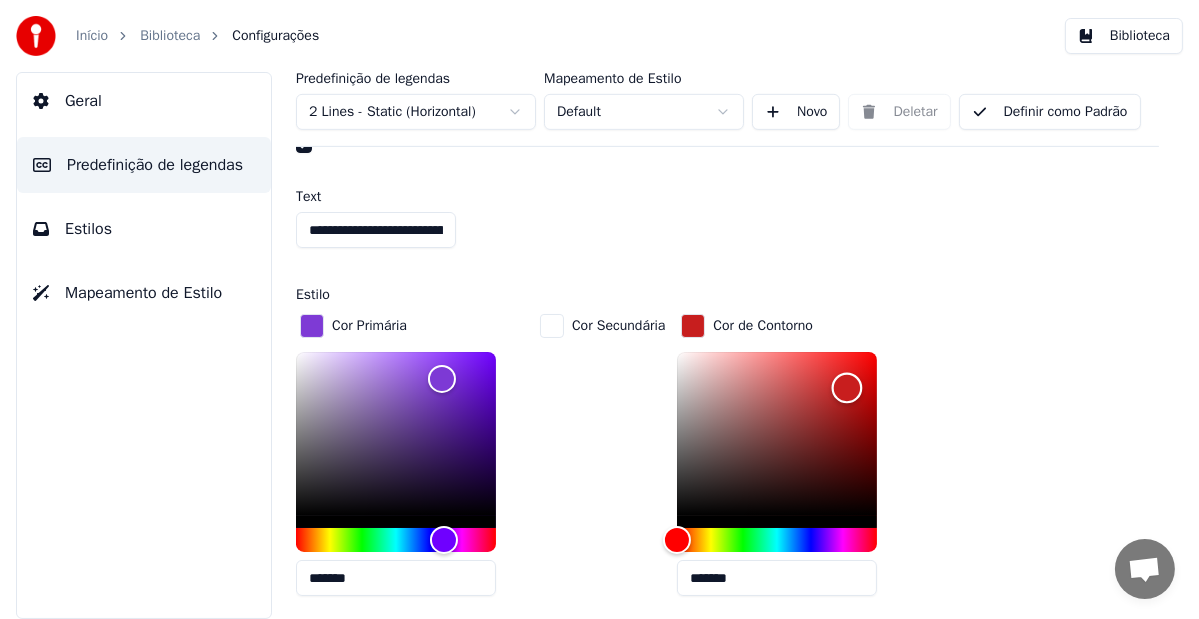 drag, startPoint x: 683, startPoint y: 514, endPoint x: 847, endPoint y: 384, distance: 209.27493 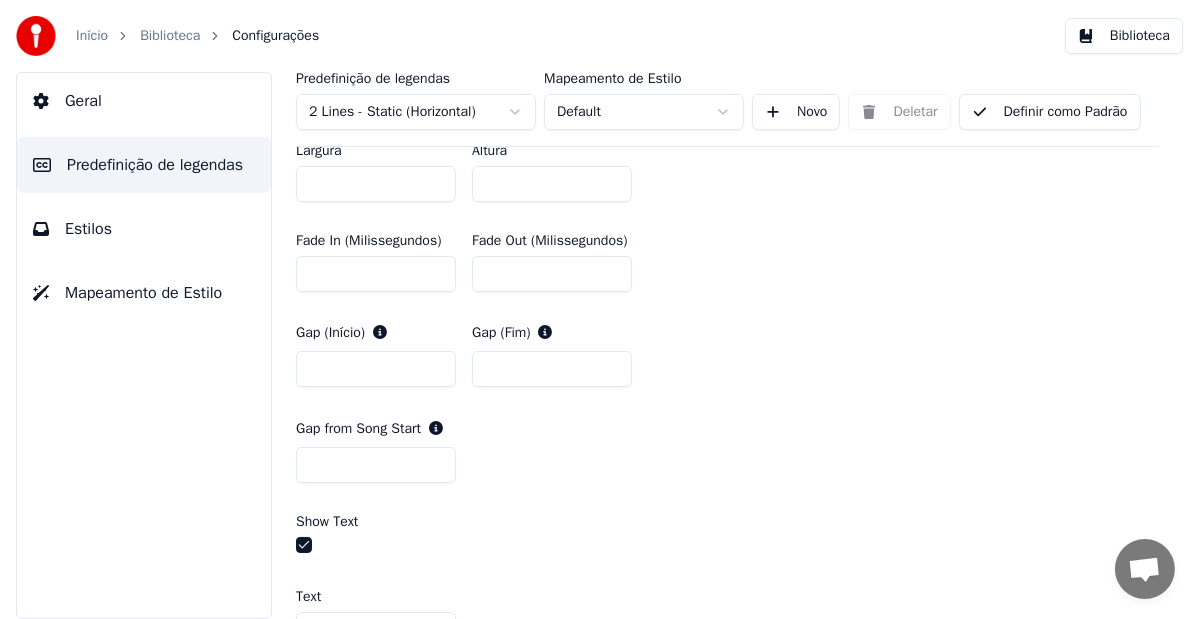 scroll, scrollTop: 1179, scrollLeft: 0, axis: vertical 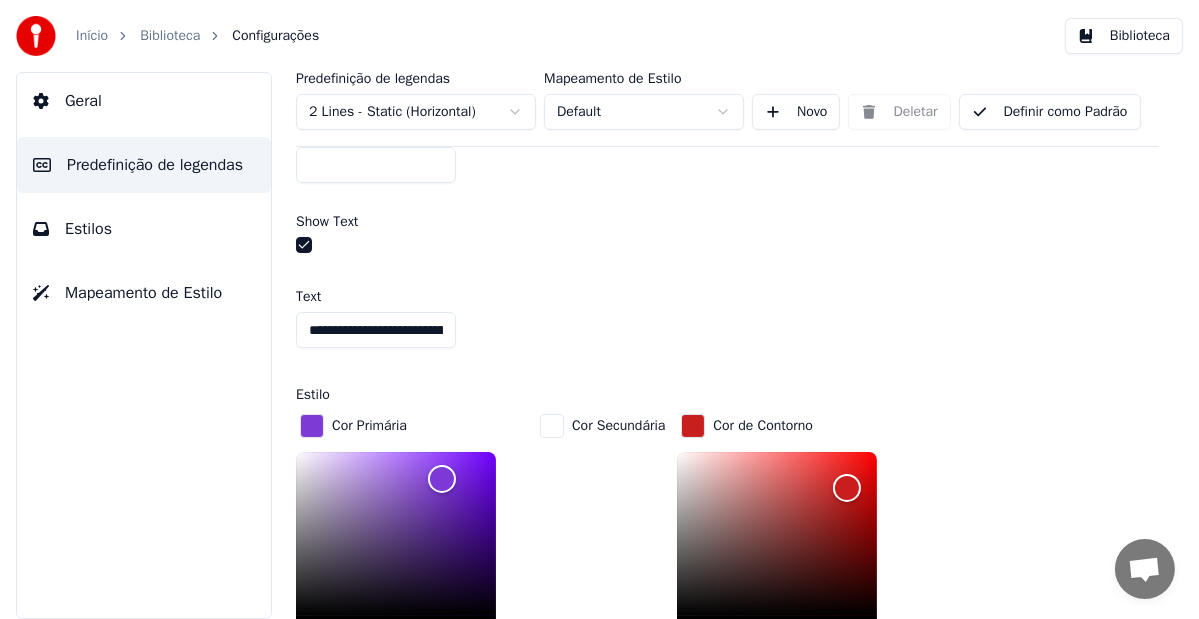 click at bounding box center [552, 426] 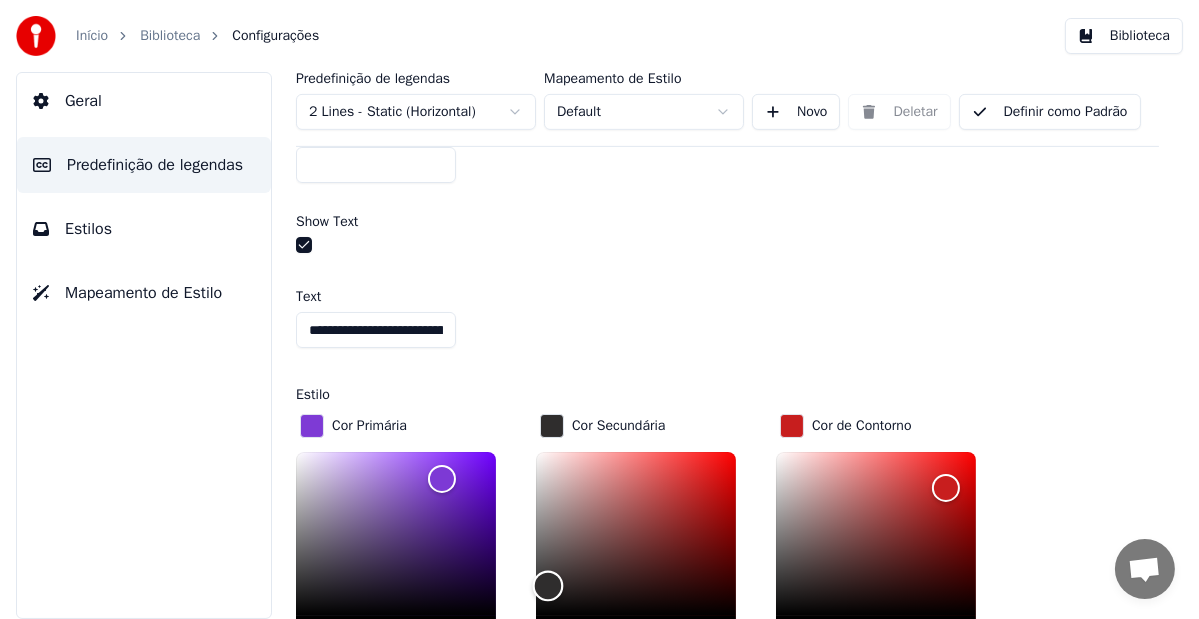 type on "*******" 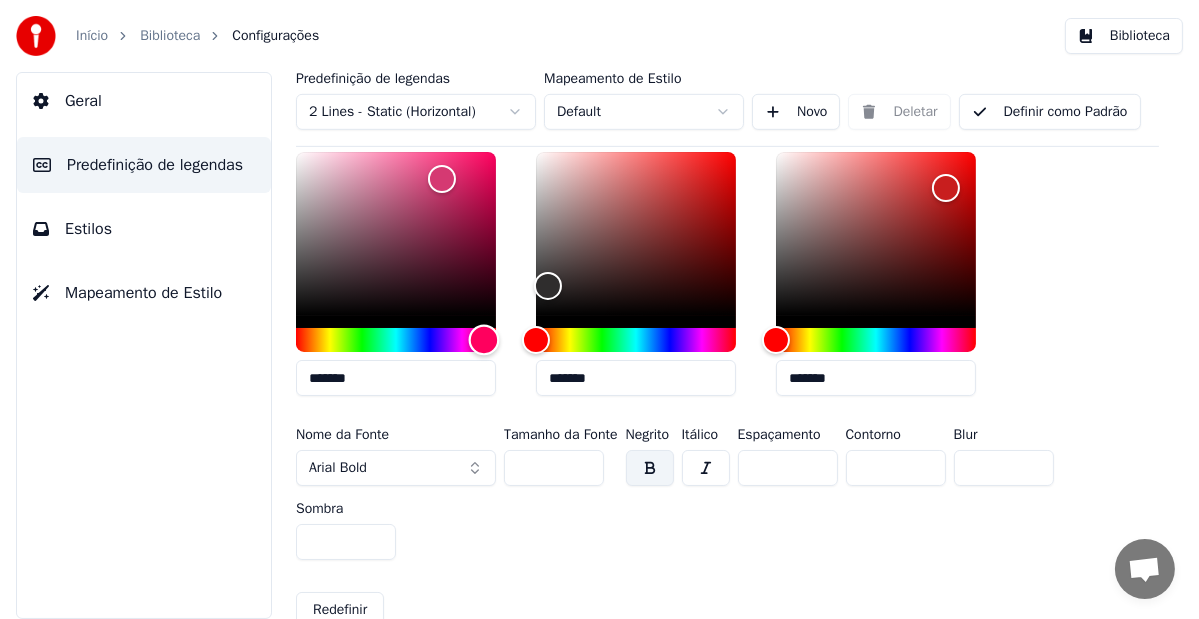 type on "*******" 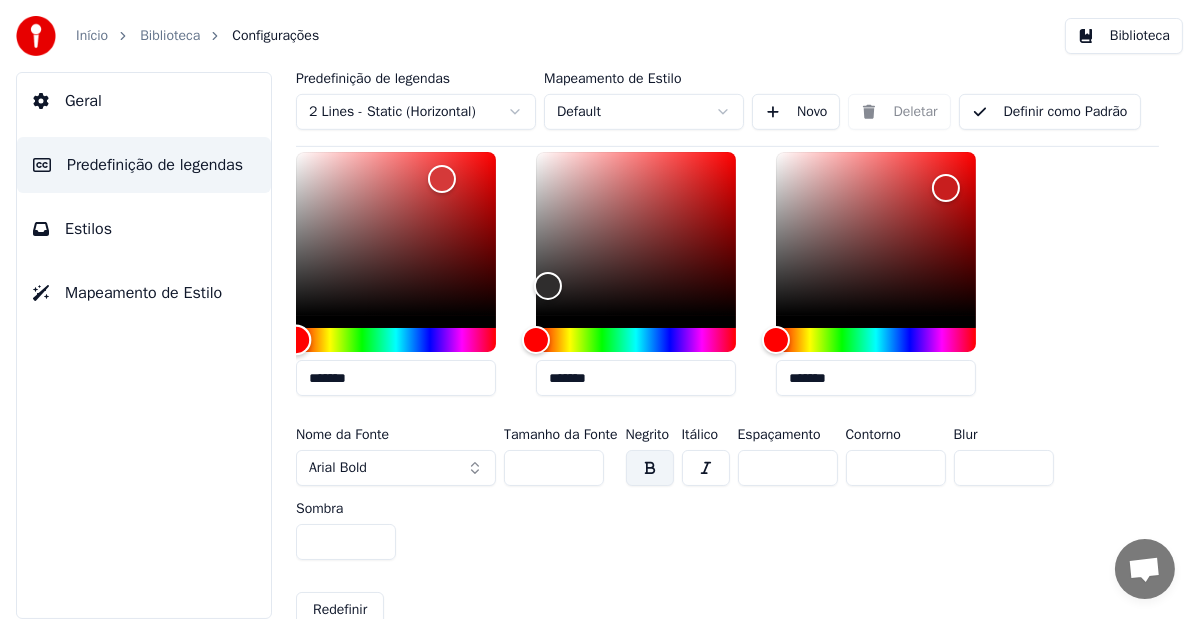 drag, startPoint x: 438, startPoint y: 336, endPoint x: 270, endPoint y: 338, distance: 168.0119 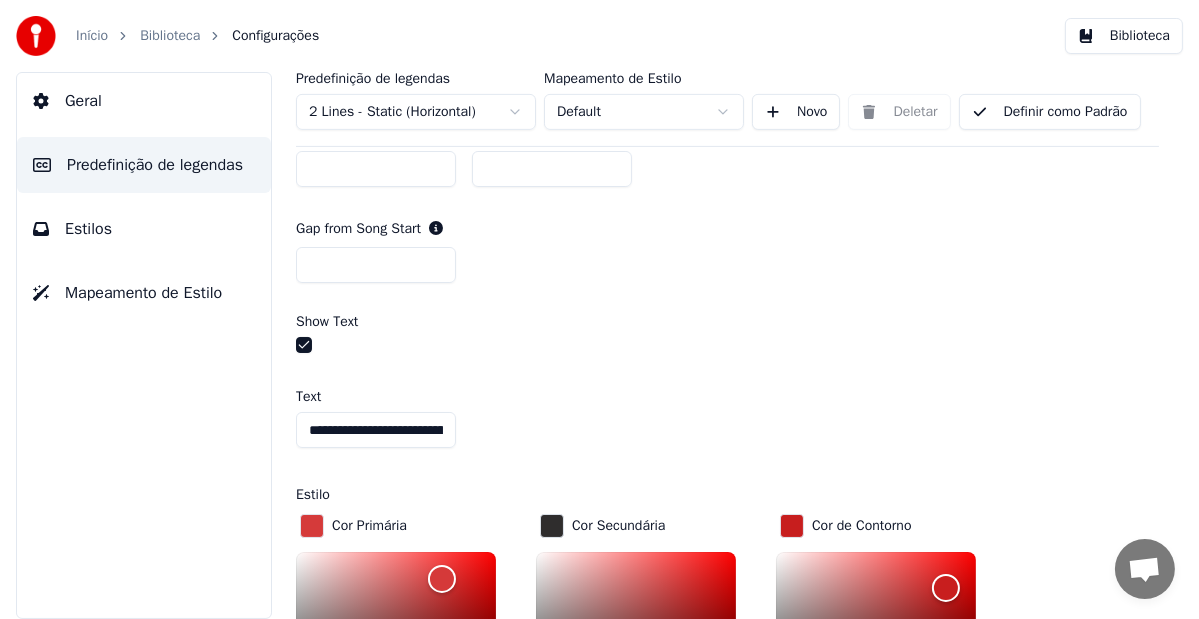 scroll, scrollTop: 1379, scrollLeft: 0, axis: vertical 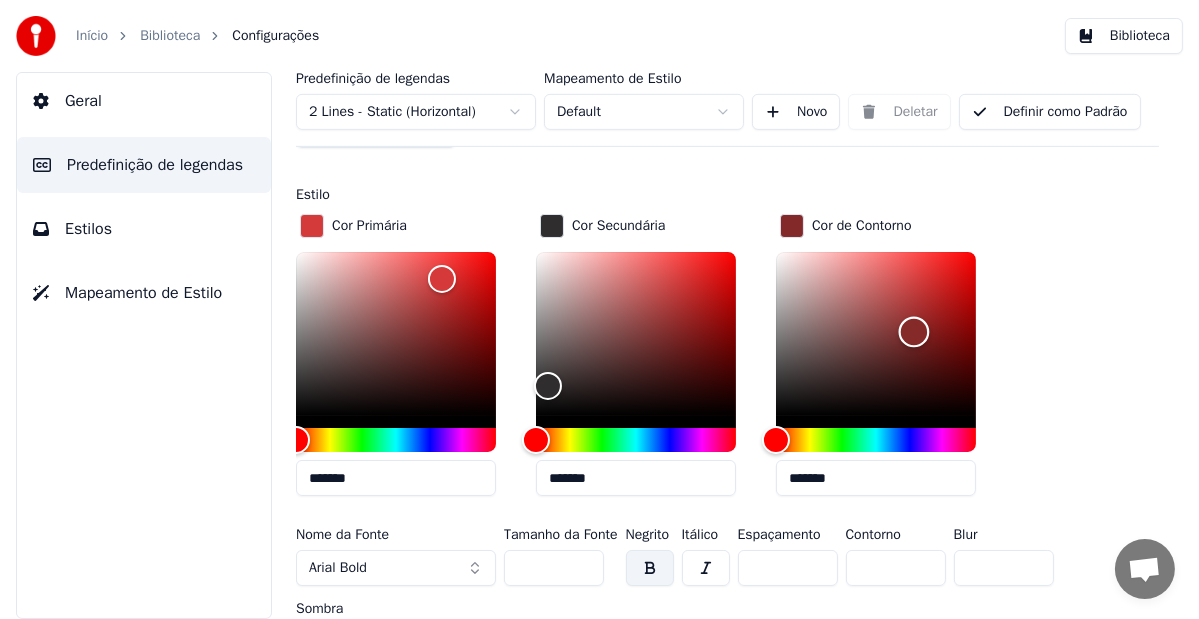 type on "*******" 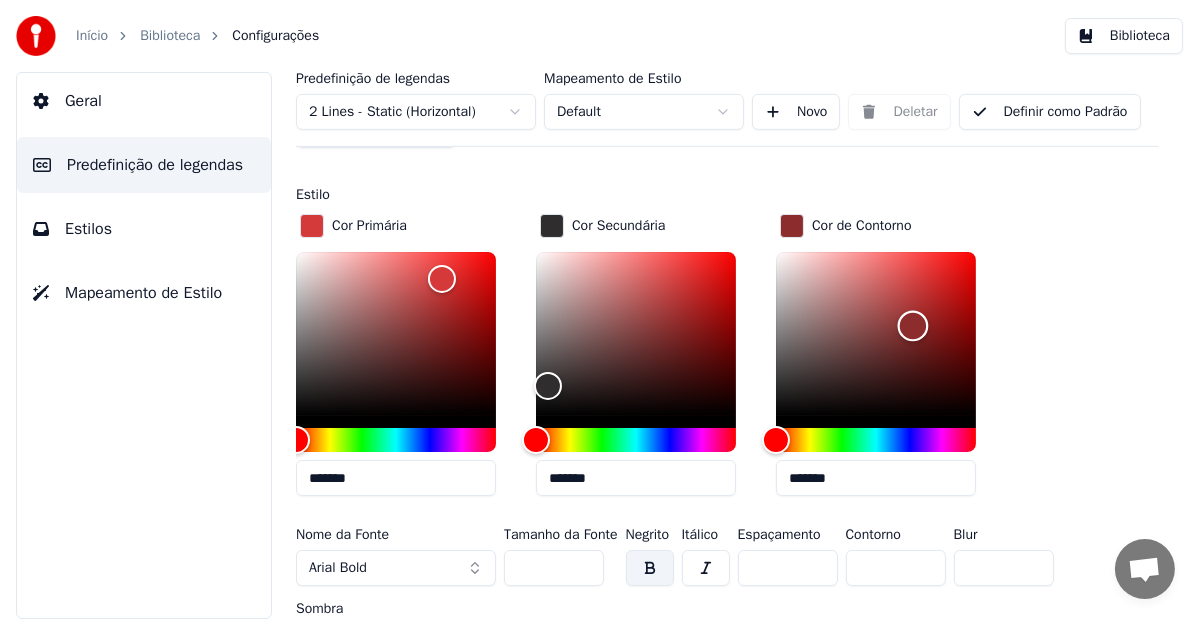 drag, startPoint x: 944, startPoint y: 280, endPoint x: 913, endPoint y: 322, distance: 52.201534 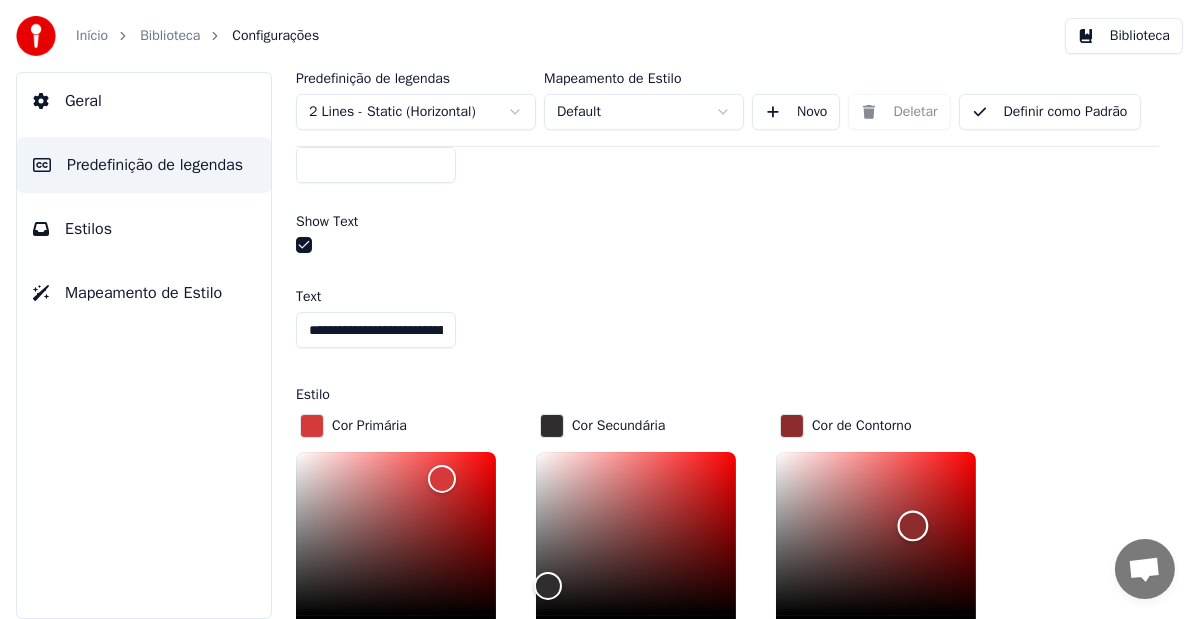 scroll, scrollTop: 1479, scrollLeft: 0, axis: vertical 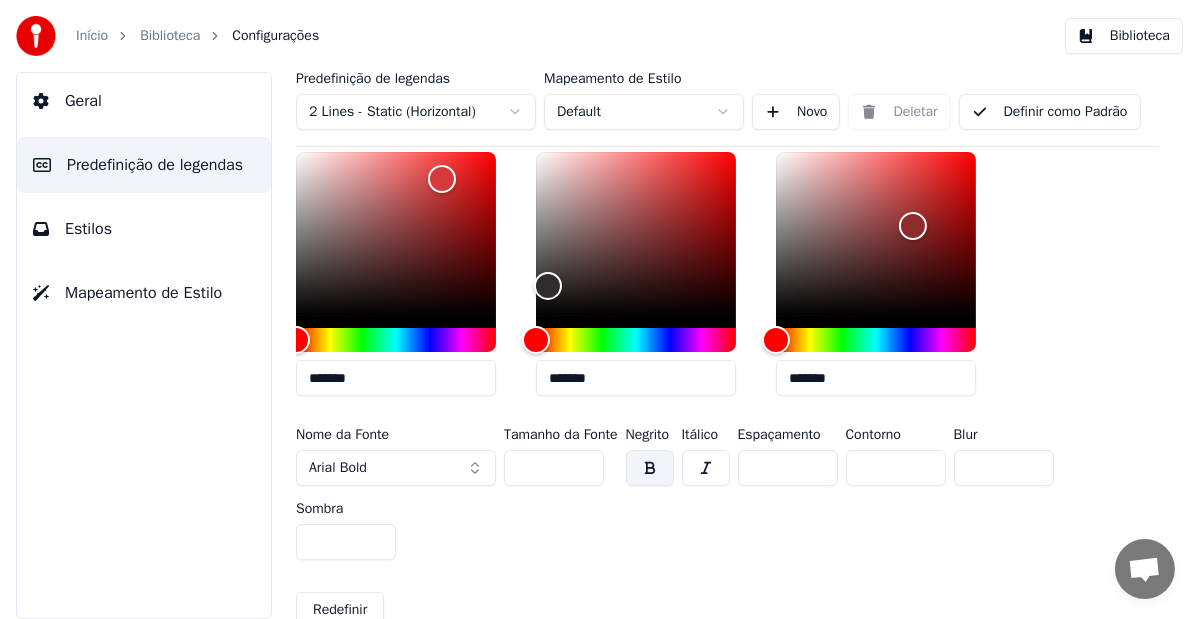 click on "**" at bounding box center (554, 468) 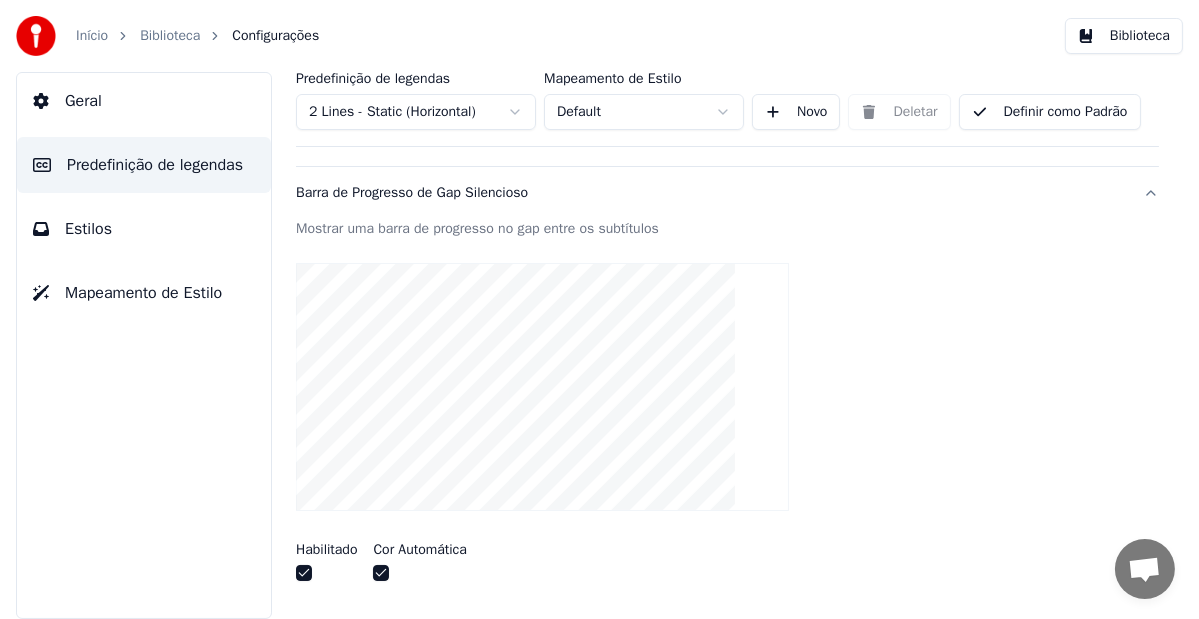 scroll, scrollTop: 79, scrollLeft: 0, axis: vertical 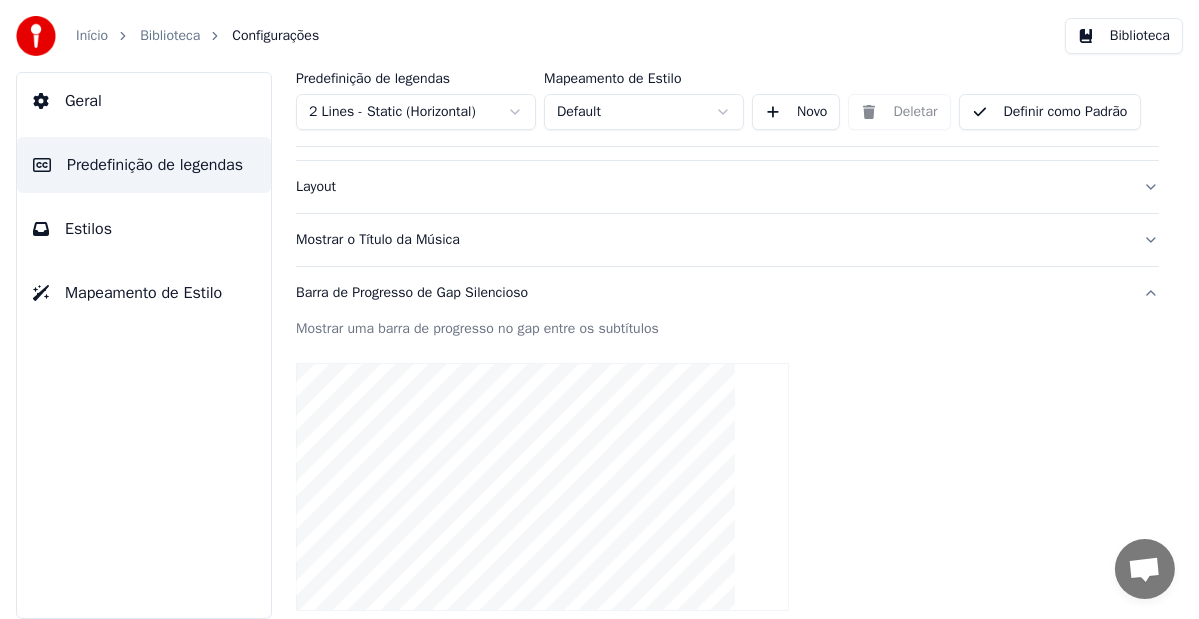 click on "Definir como Padrão" at bounding box center (1050, 112) 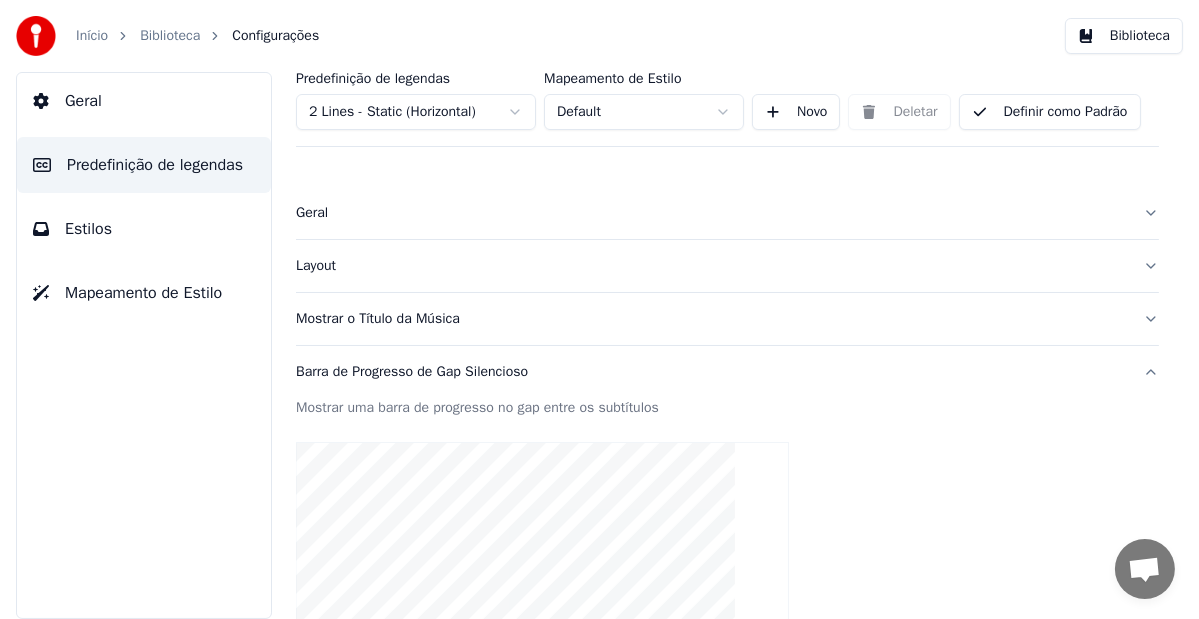 click on "Início" at bounding box center [92, 36] 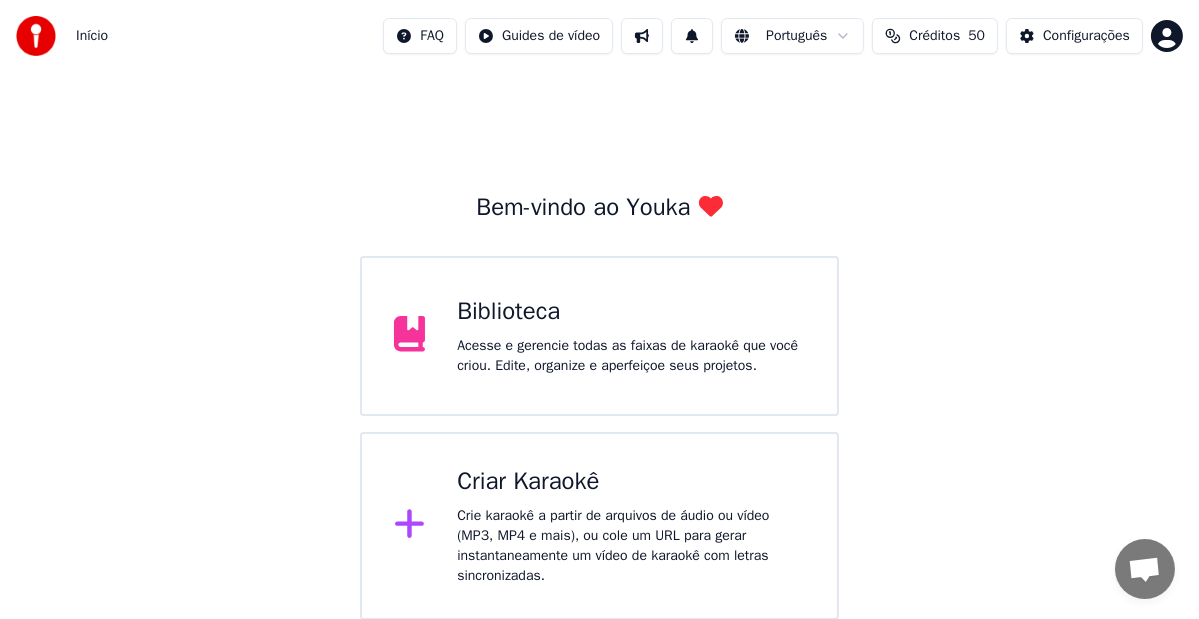 click on "Biblioteca Acesse e gerencie todas as faixas de karaokê que você criou. Edite, organize e aperfeiçoe seus projetos." at bounding box center (600, 336) 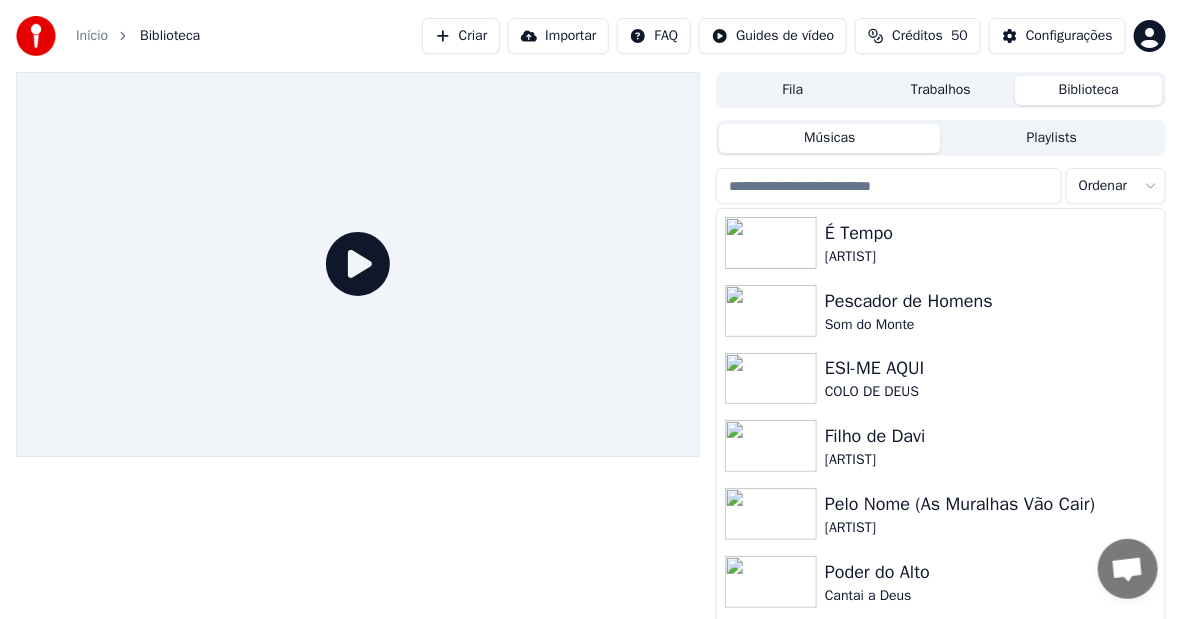 click on "Criar" at bounding box center (461, 36) 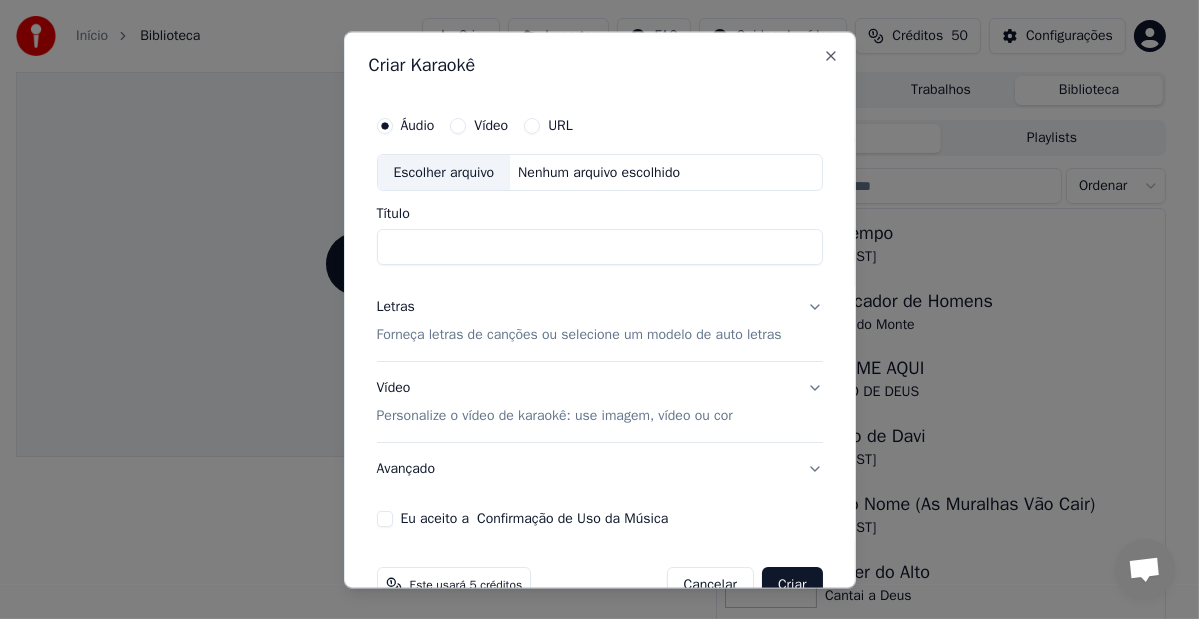 click on "Escolher arquivo" at bounding box center (444, 173) 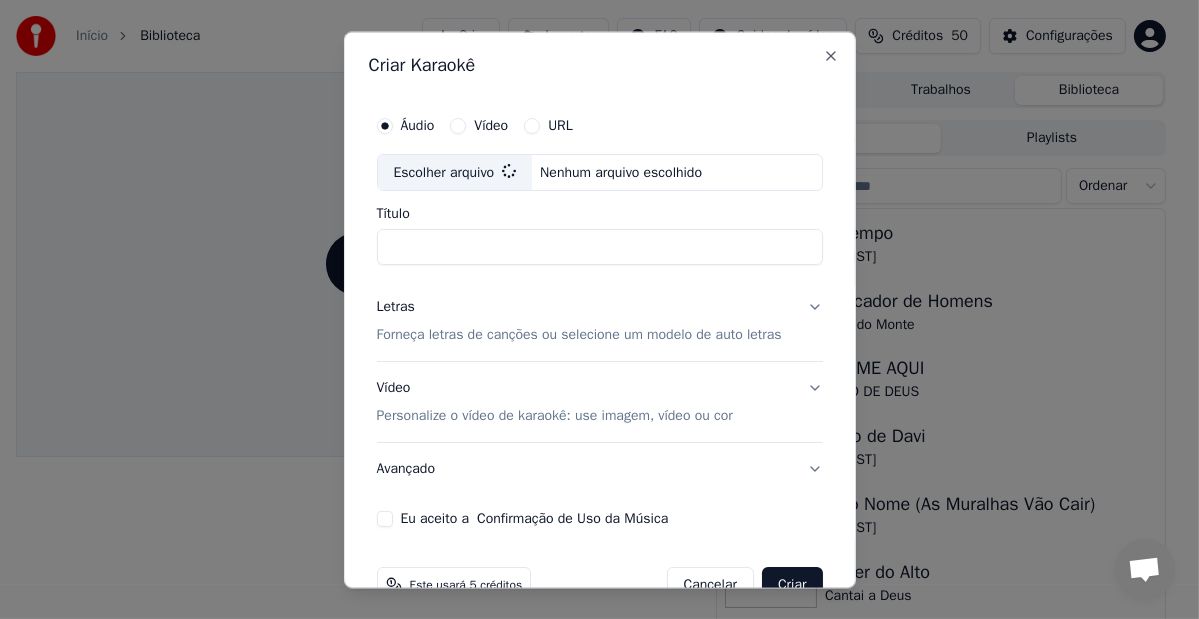 type on "**********" 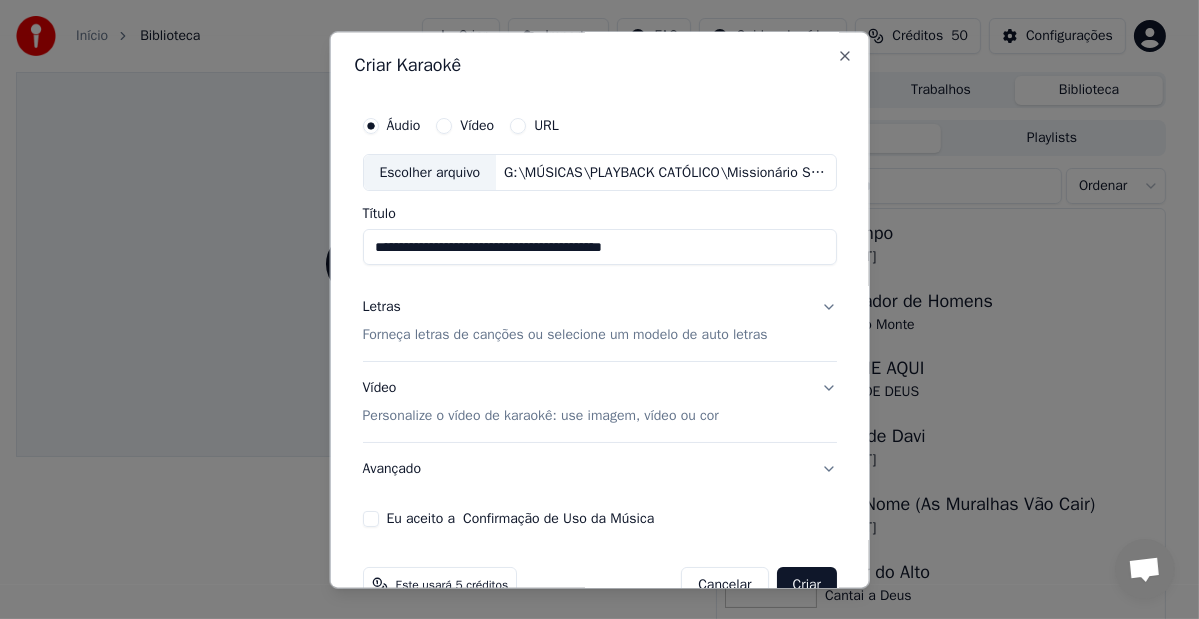 click on "Forneça letras de canções ou selecione um modelo de auto letras" at bounding box center [564, 336] 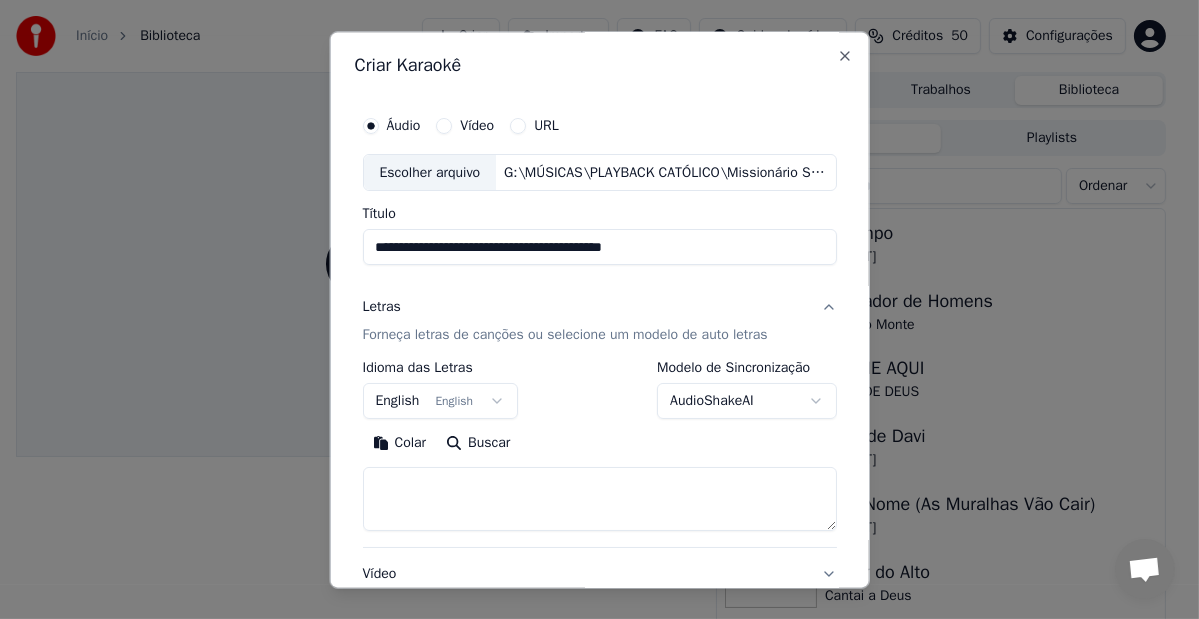 click on "Criar Karaokê" at bounding box center (599, 69) 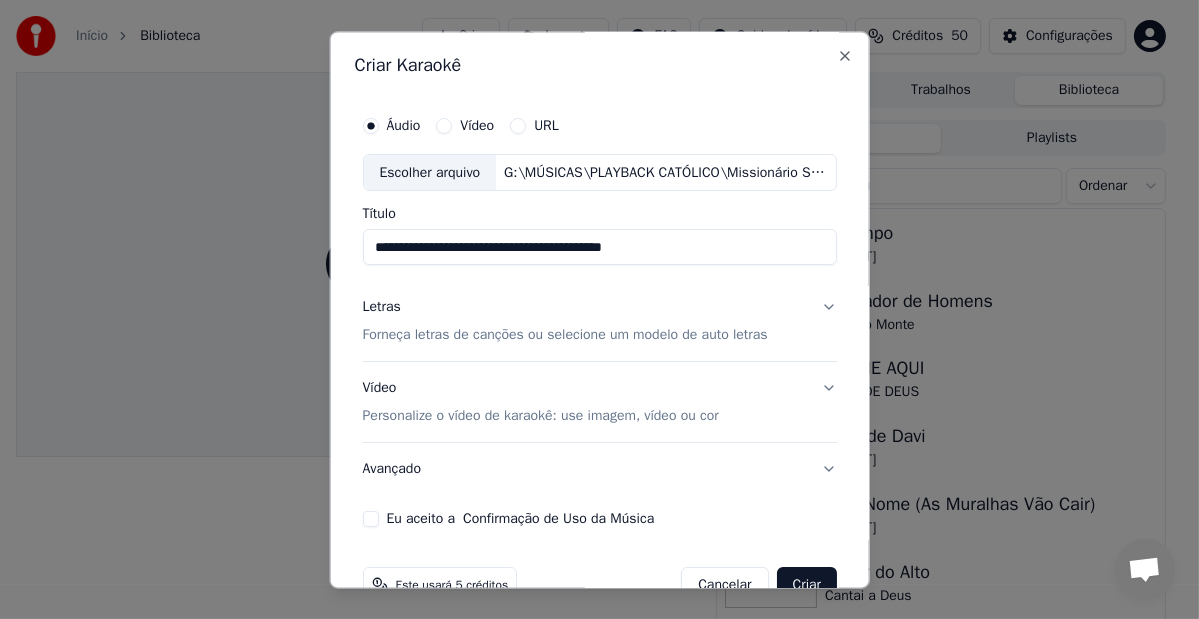 click on "Forneça letras de canções ou selecione um modelo de auto letras" at bounding box center [564, 336] 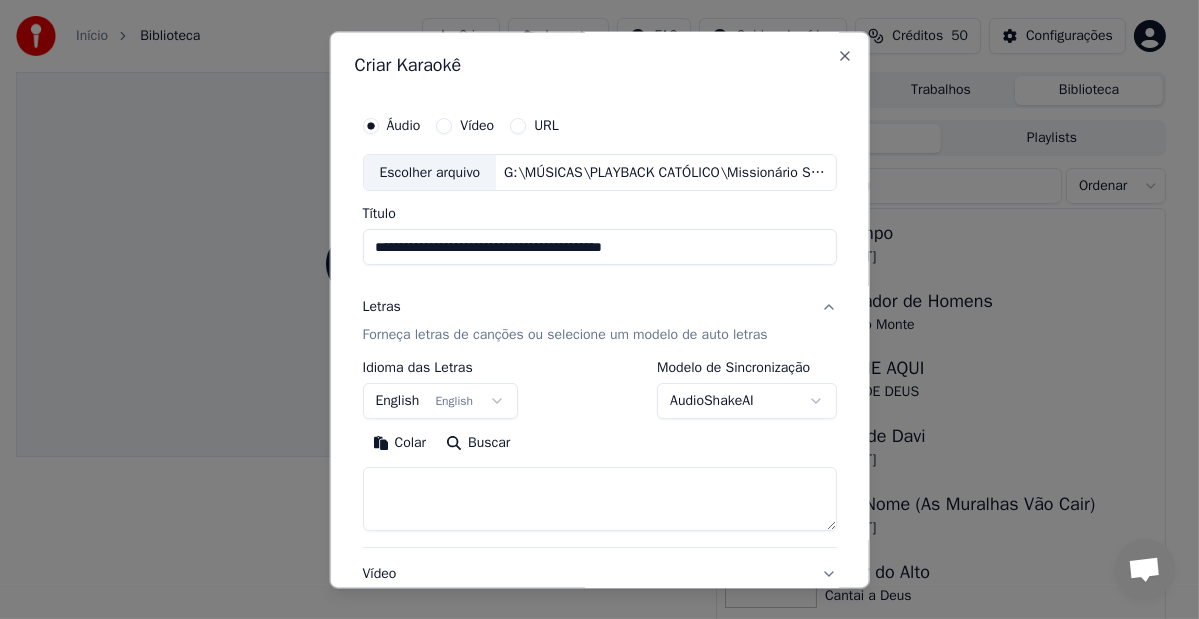 click at bounding box center (599, 500) 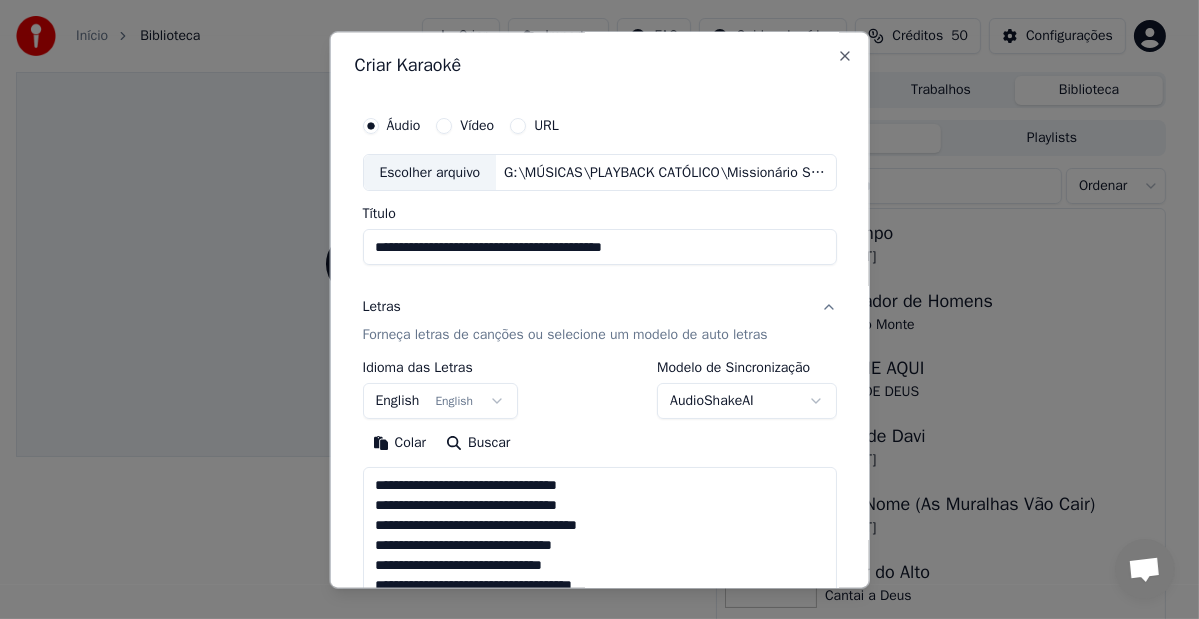 scroll, scrollTop: 404, scrollLeft: 0, axis: vertical 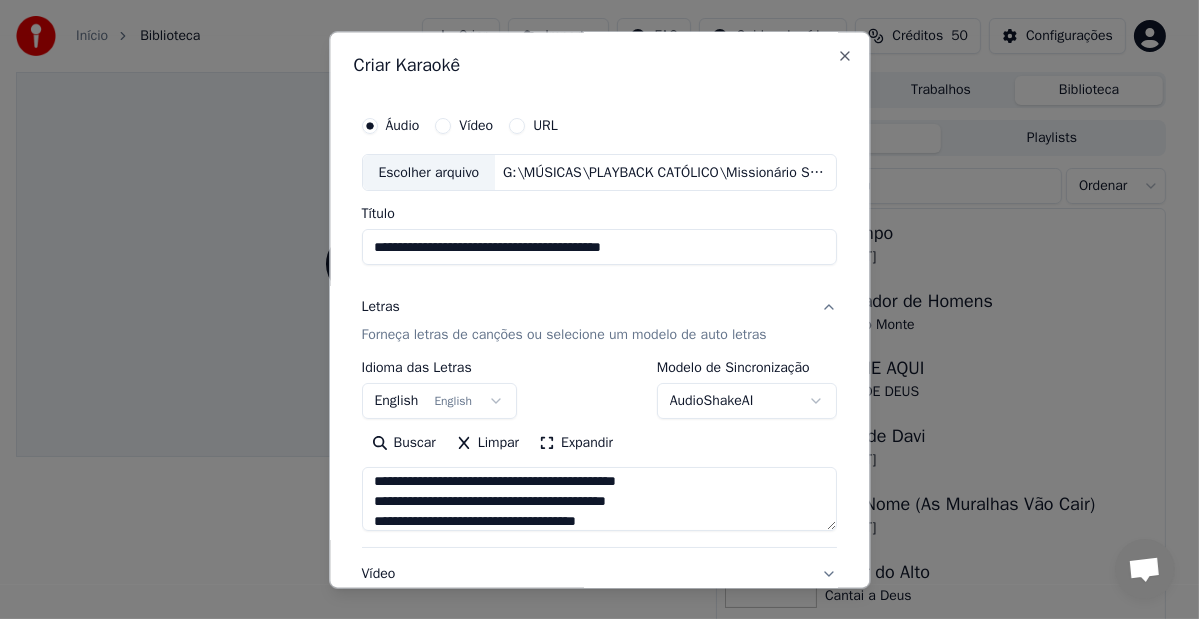 type on "**********" 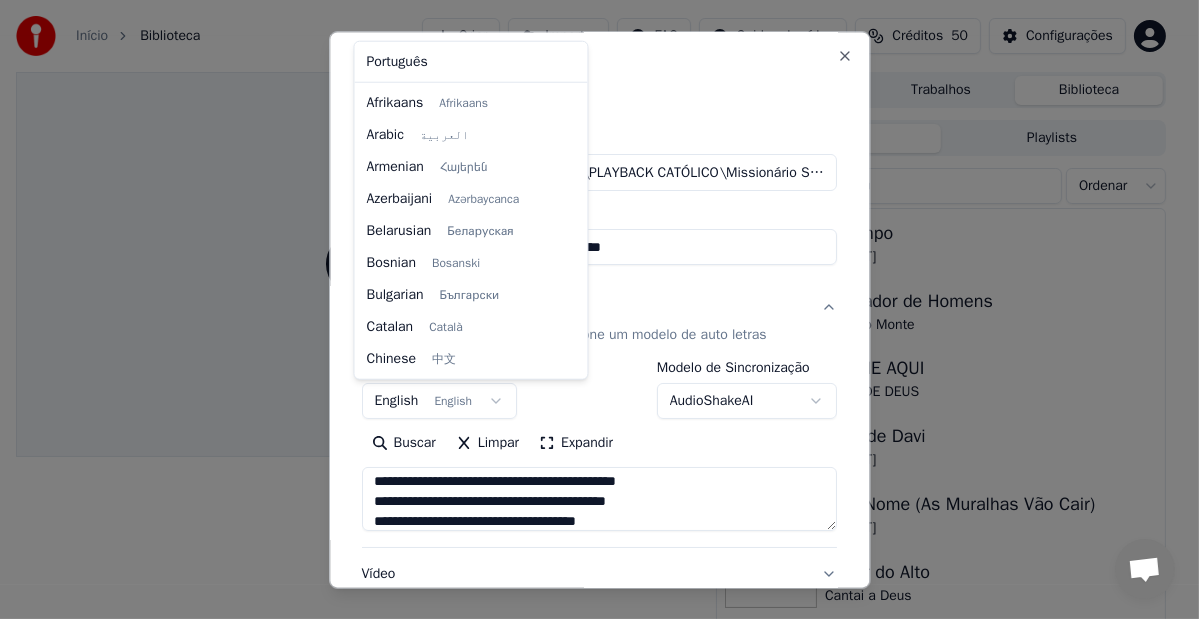scroll, scrollTop: 159, scrollLeft: 0, axis: vertical 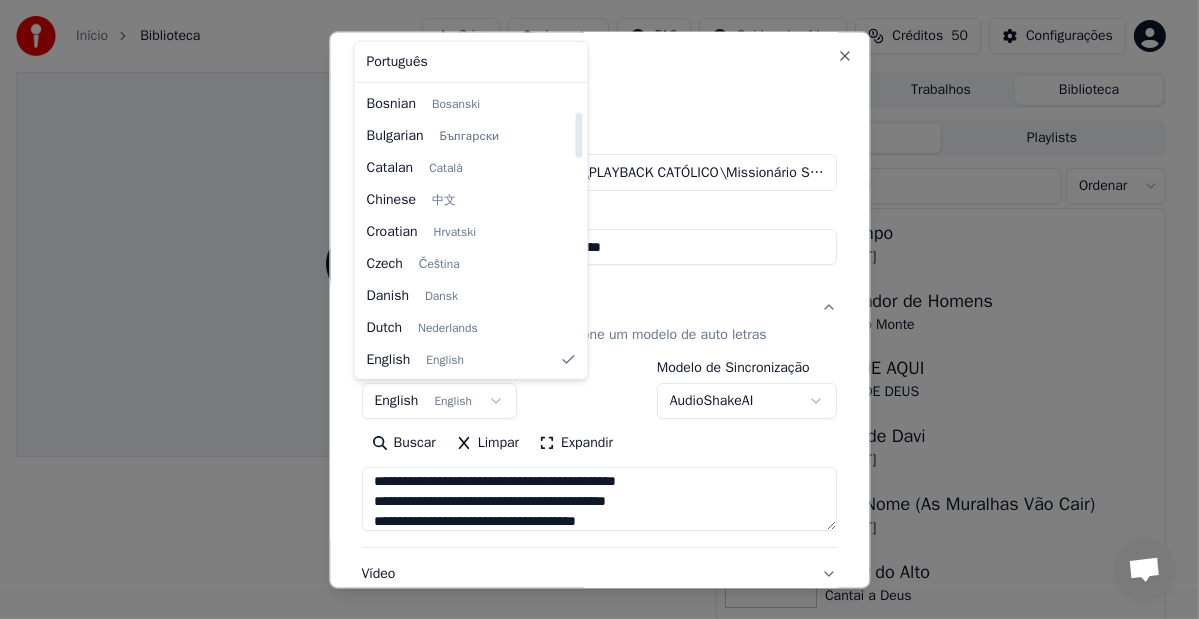 select on "**" 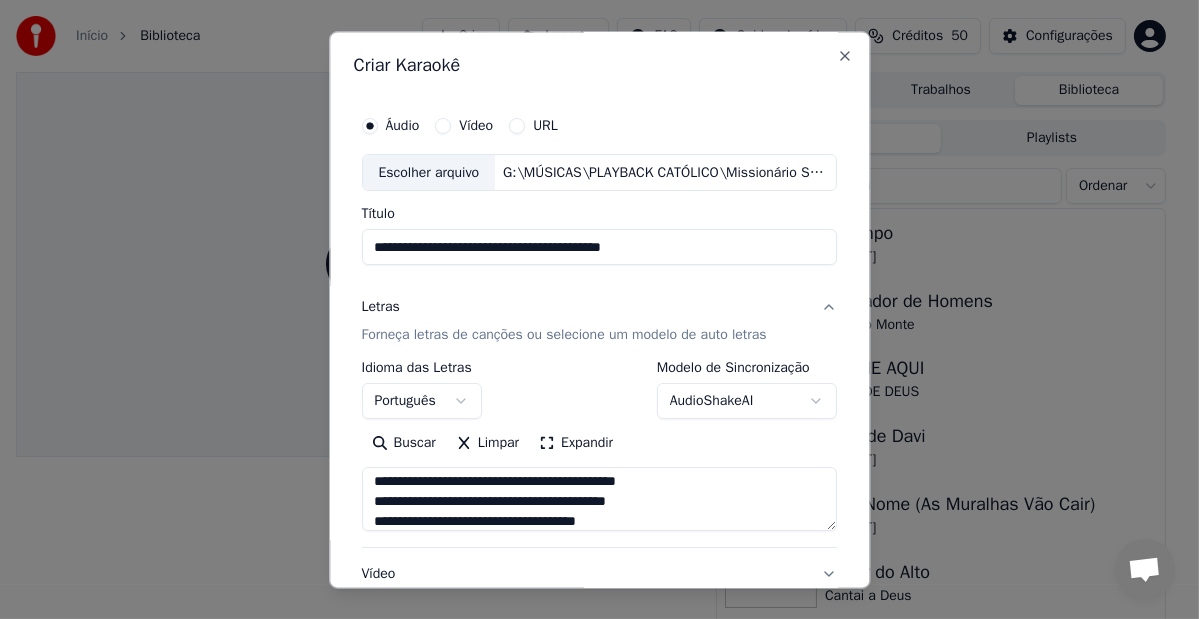 scroll, scrollTop: 413, scrollLeft: 0, axis: vertical 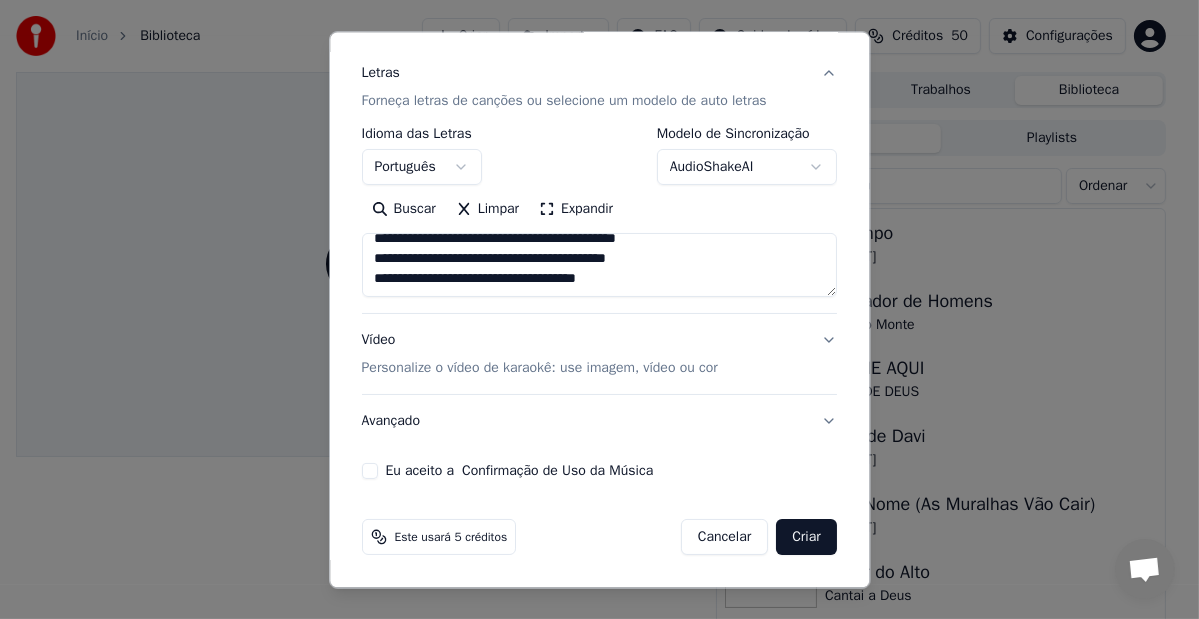 click on "Personalize o vídeo de karaokê: use imagem, vídeo ou cor" at bounding box center [540, 369] 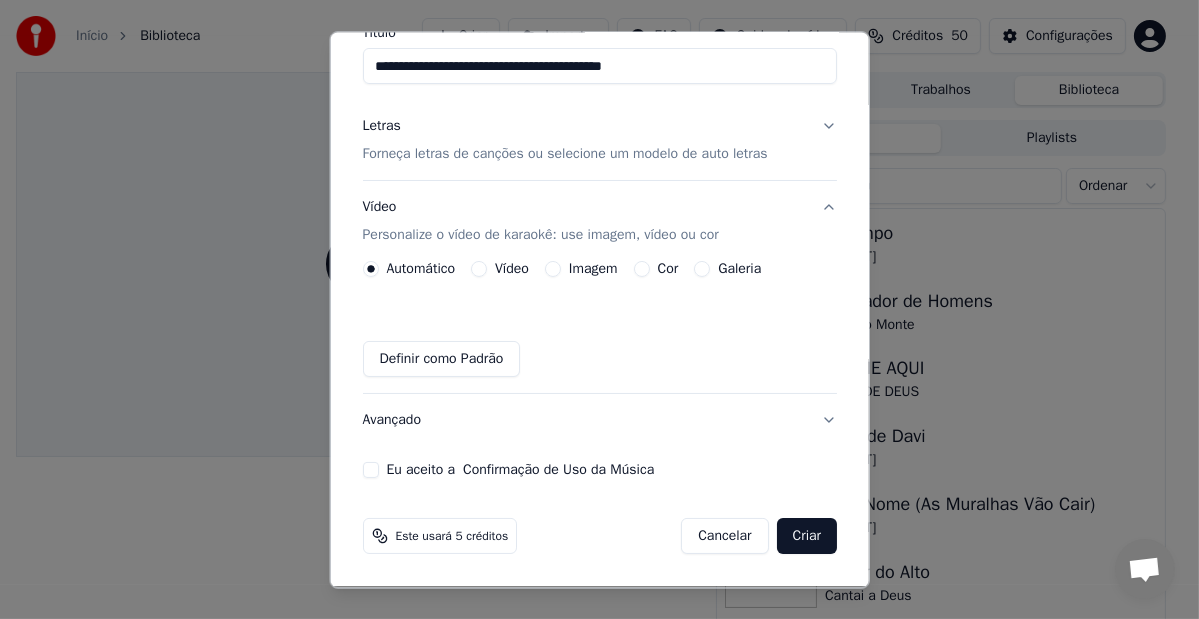 scroll, scrollTop: 179, scrollLeft: 0, axis: vertical 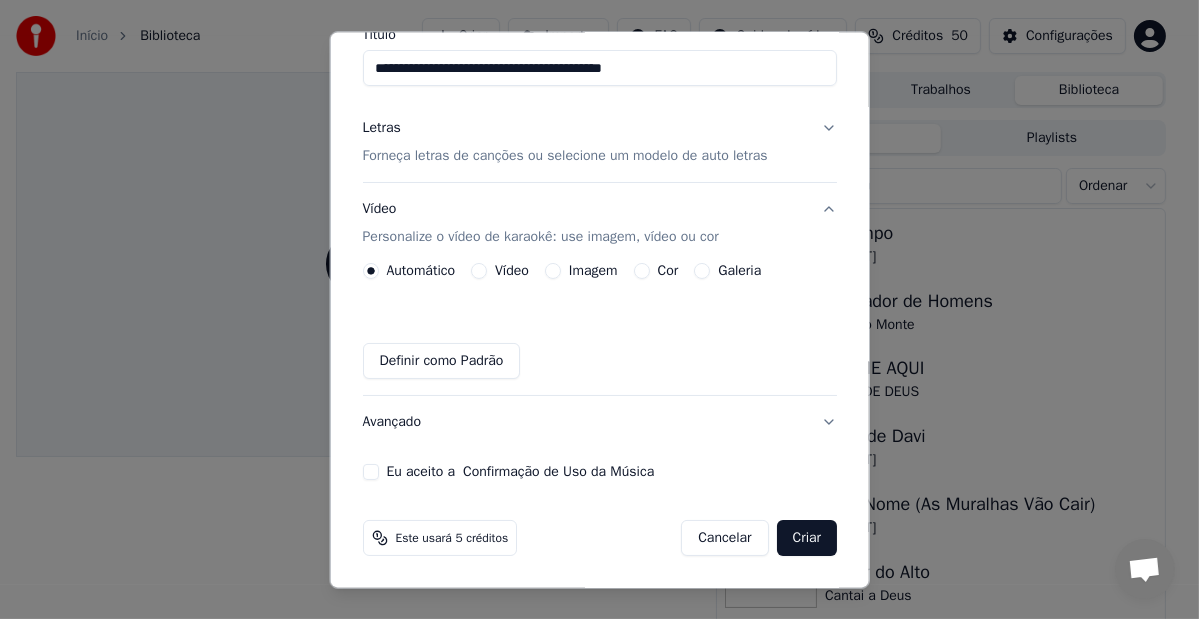 click on "Vídeo" at bounding box center (512, 272) 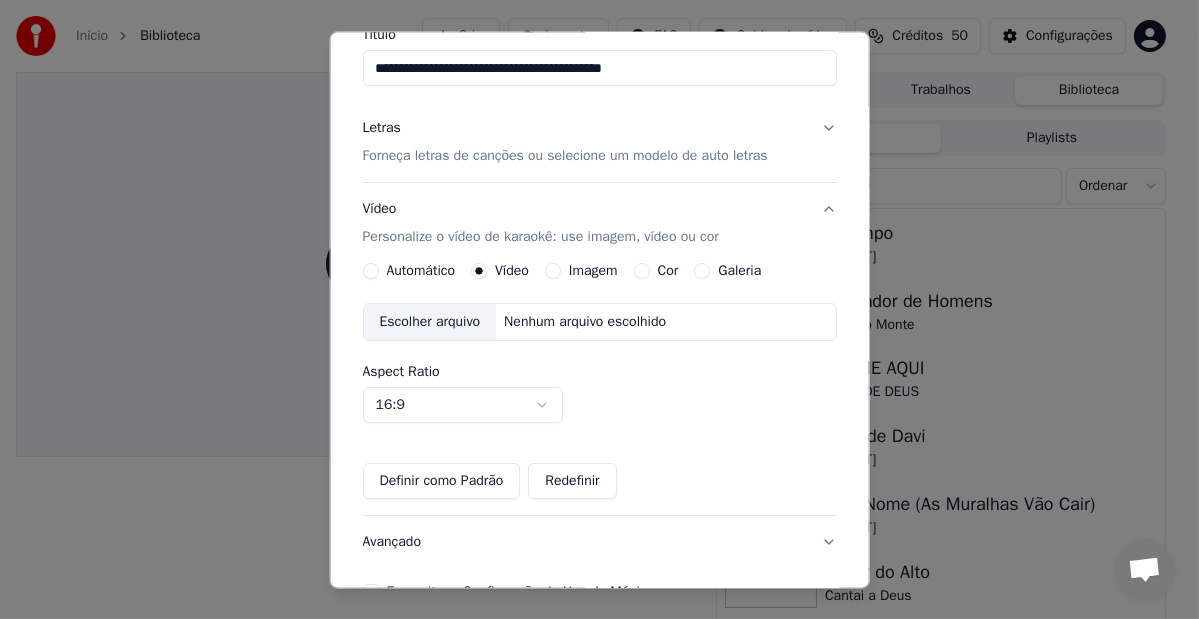 click on "Escolher arquivo" at bounding box center (429, 323) 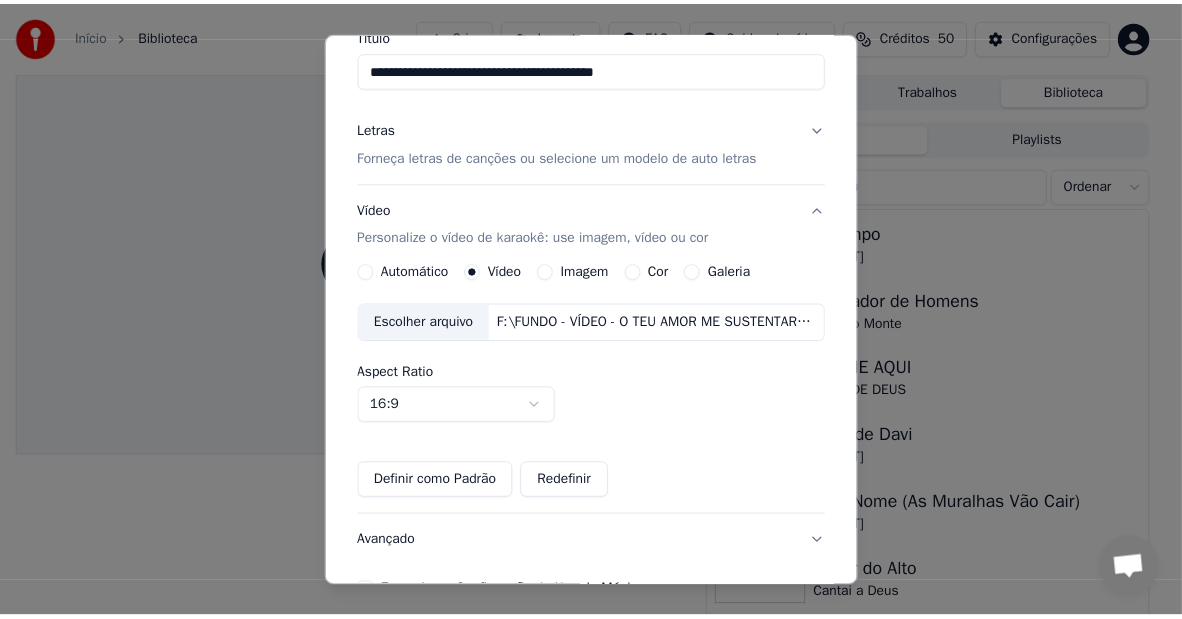 scroll, scrollTop: 300, scrollLeft: 0, axis: vertical 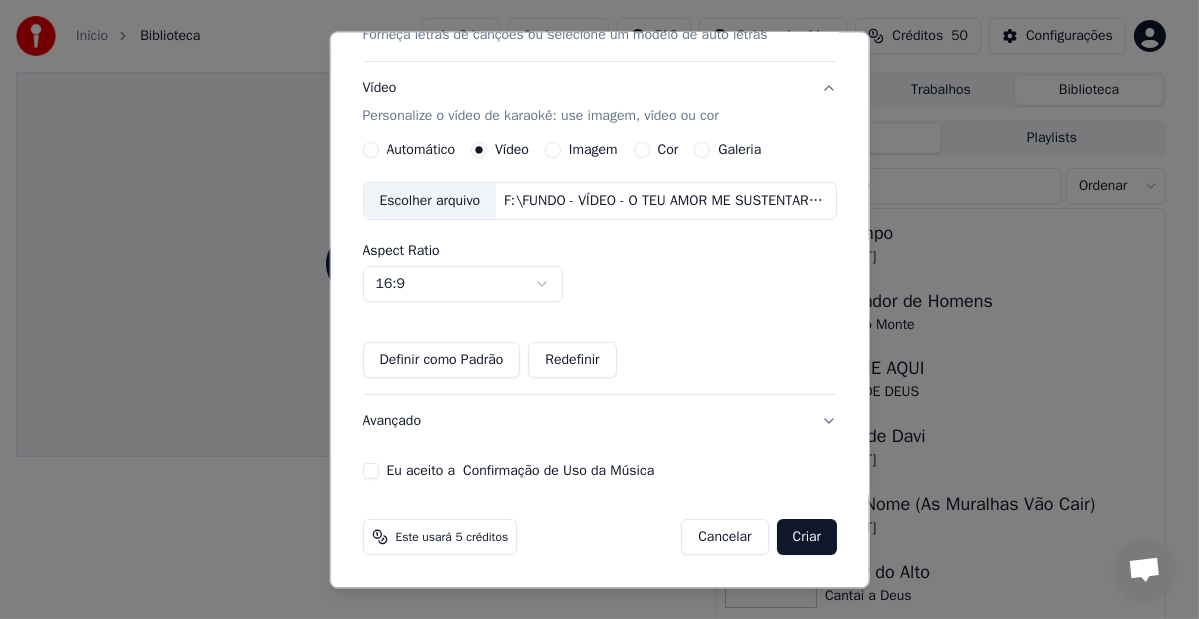 click on "Criar" at bounding box center (806, 538) 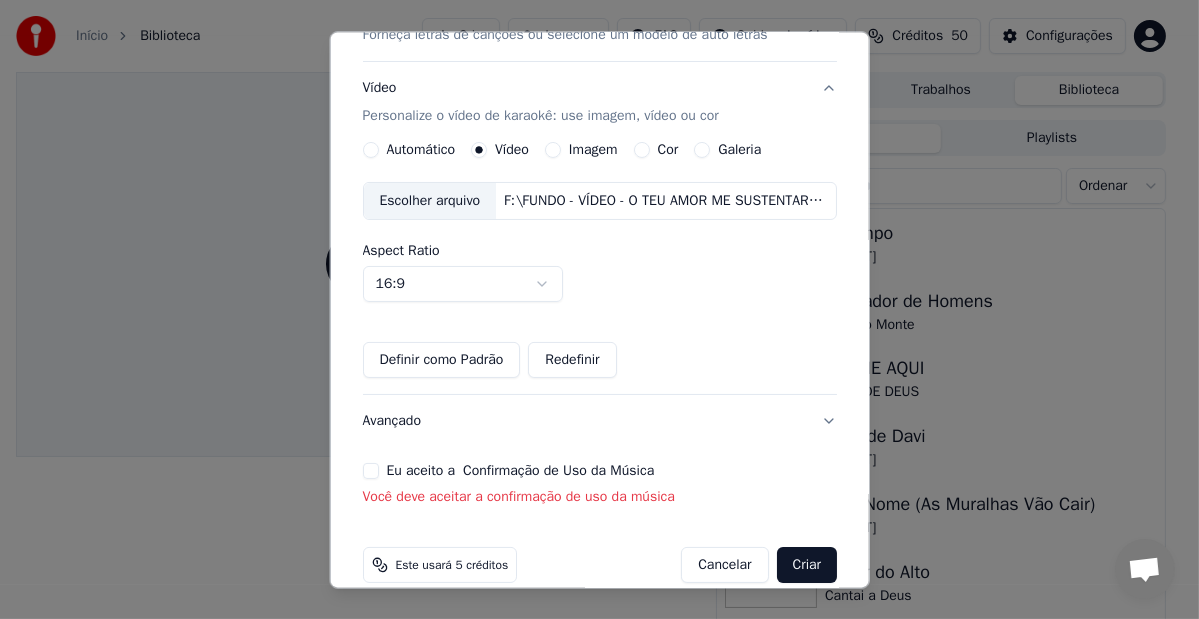 click on "Eu aceito a   Confirmação de Uso da Música" at bounding box center [370, 472] 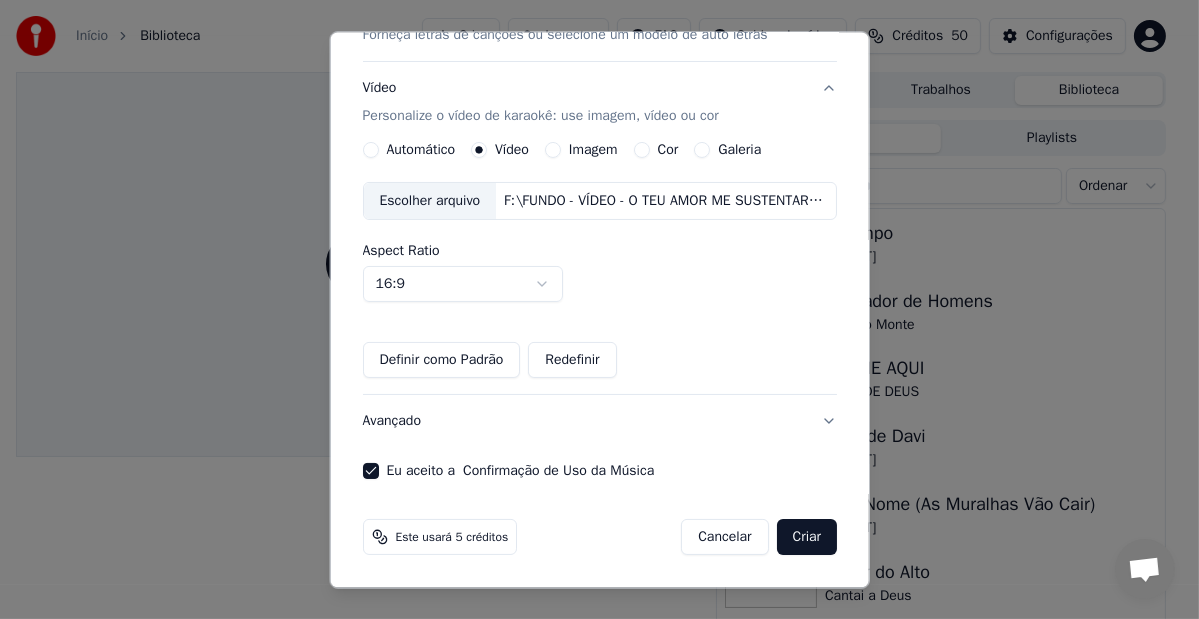 click on "Criar" at bounding box center (806, 538) 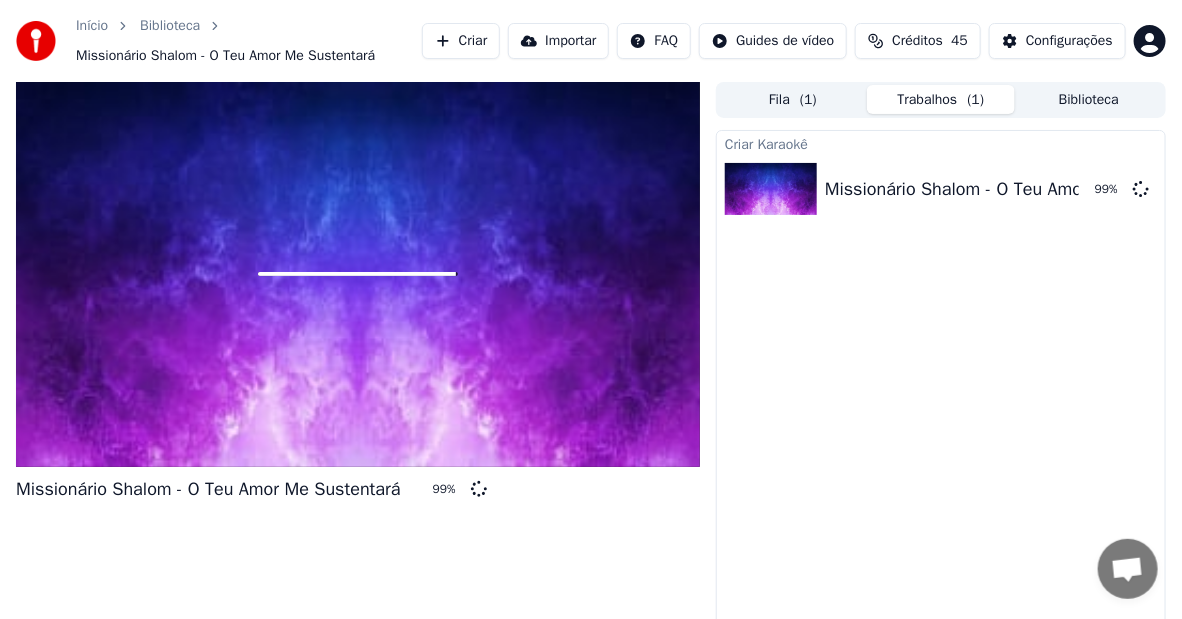 click at bounding box center [1127, 571] 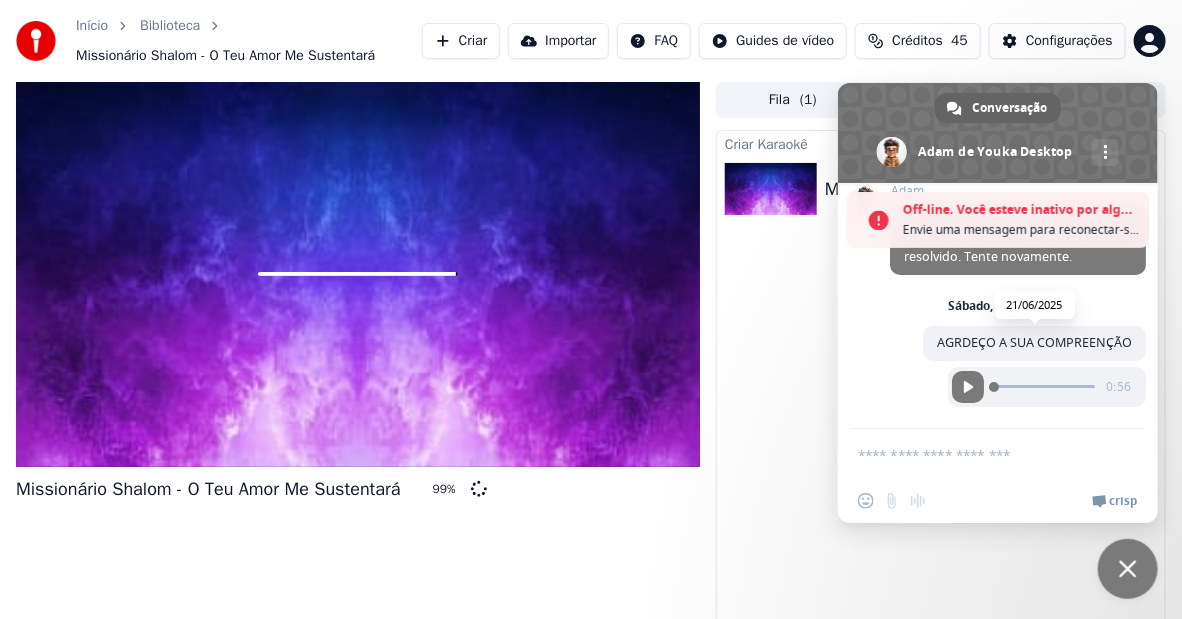 scroll, scrollTop: 2626, scrollLeft: 0, axis: vertical 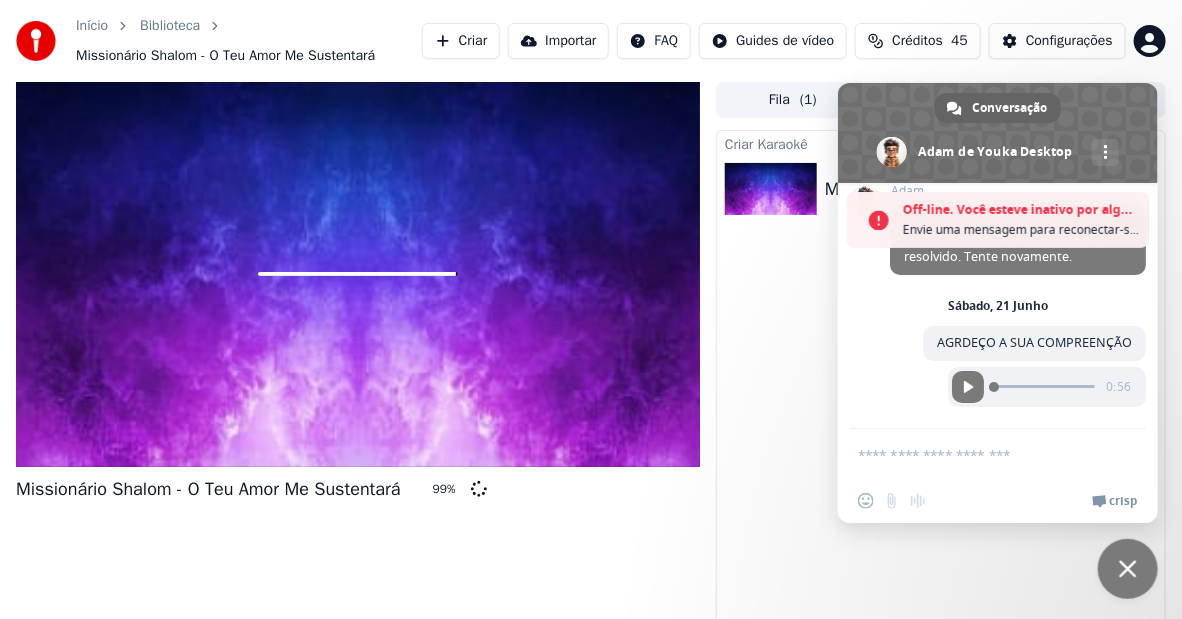 click at bounding box center (978, 454) 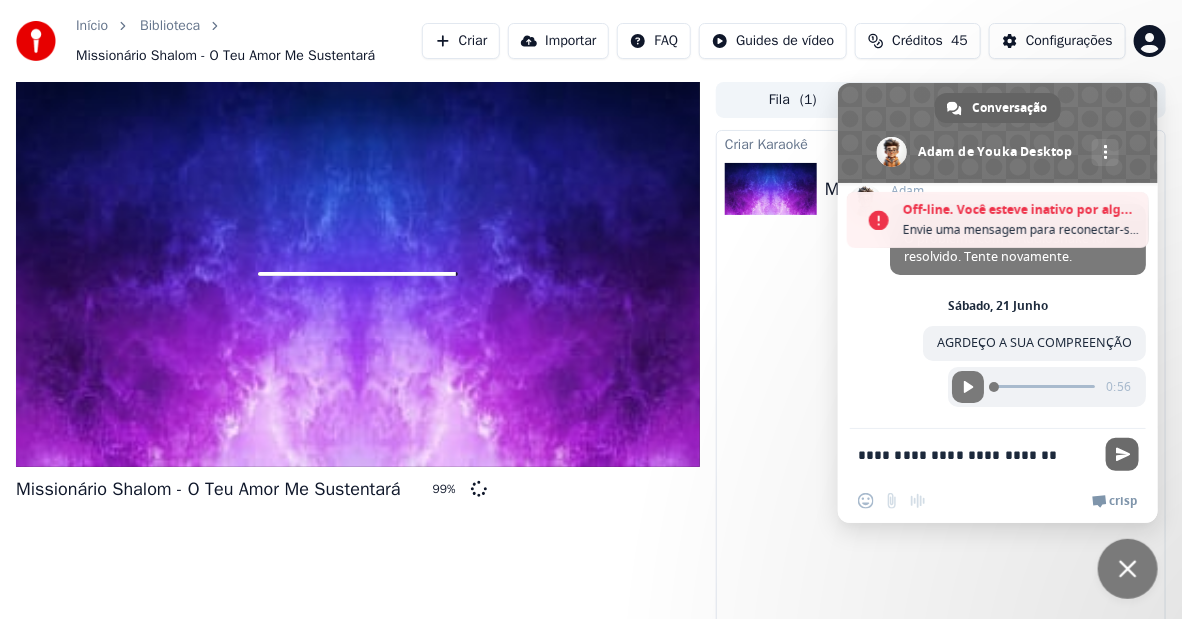 type on "**********" 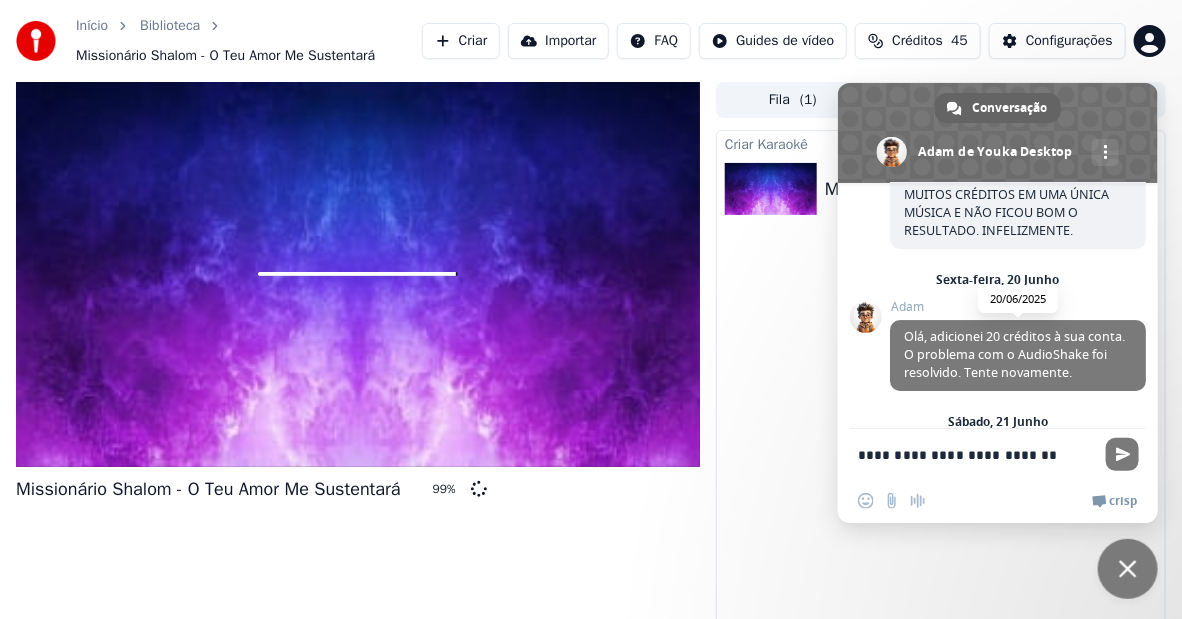 scroll, scrollTop: 2561, scrollLeft: 0, axis: vertical 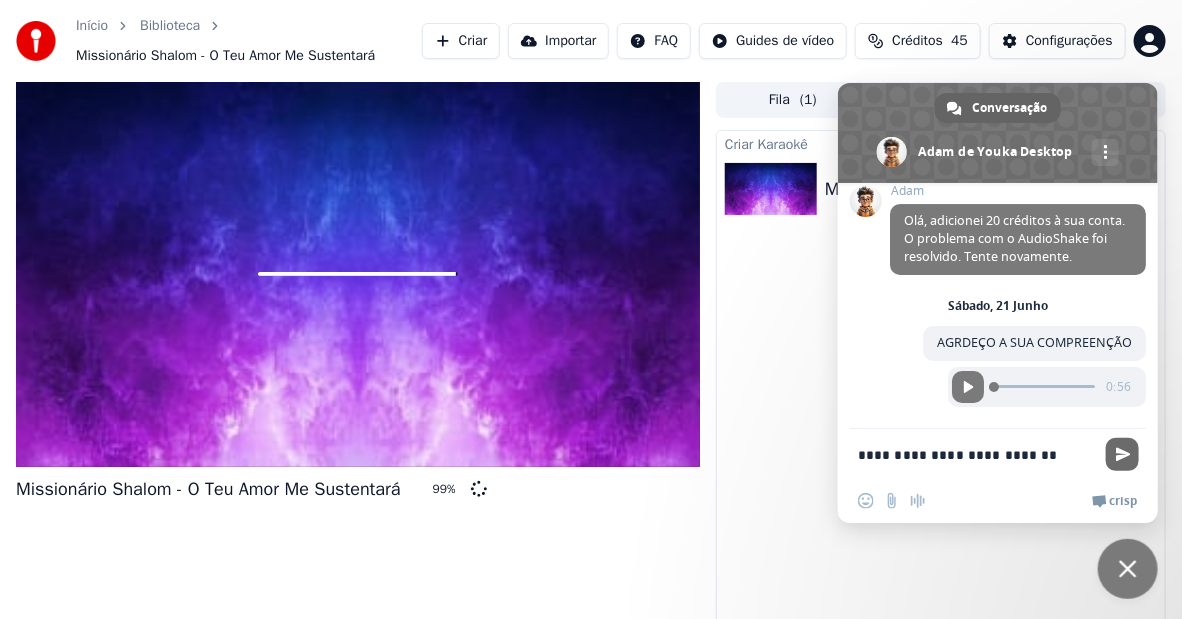 click at bounding box center [1123, 454] 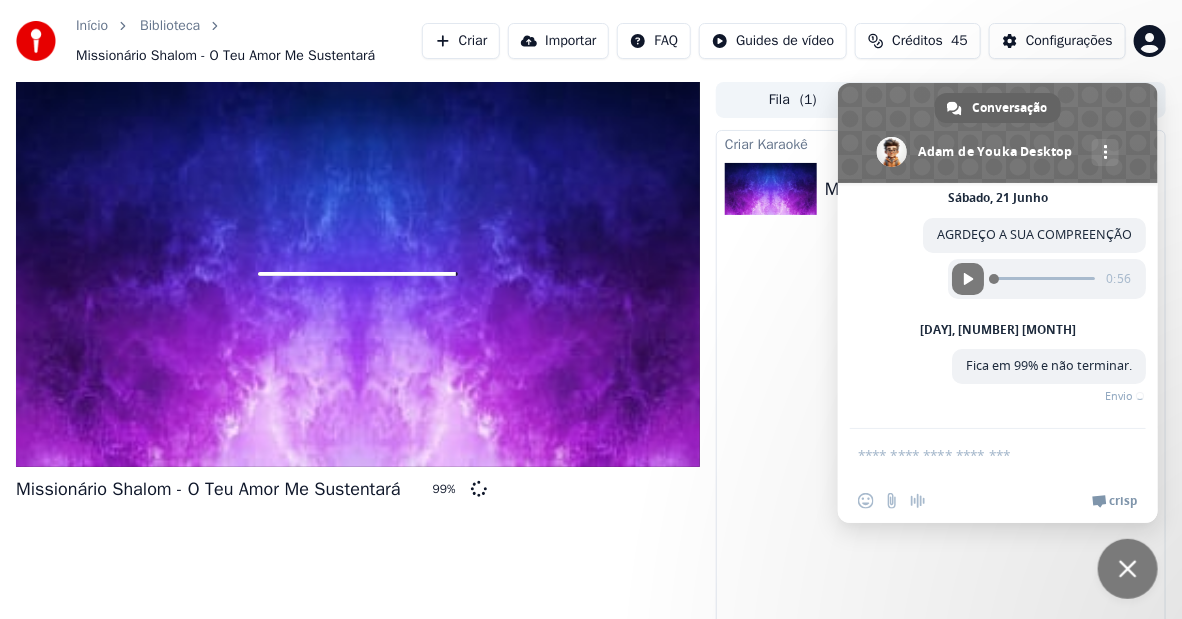 scroll, scrollTop: 2647, scrollLeft: 0, axis: vertical 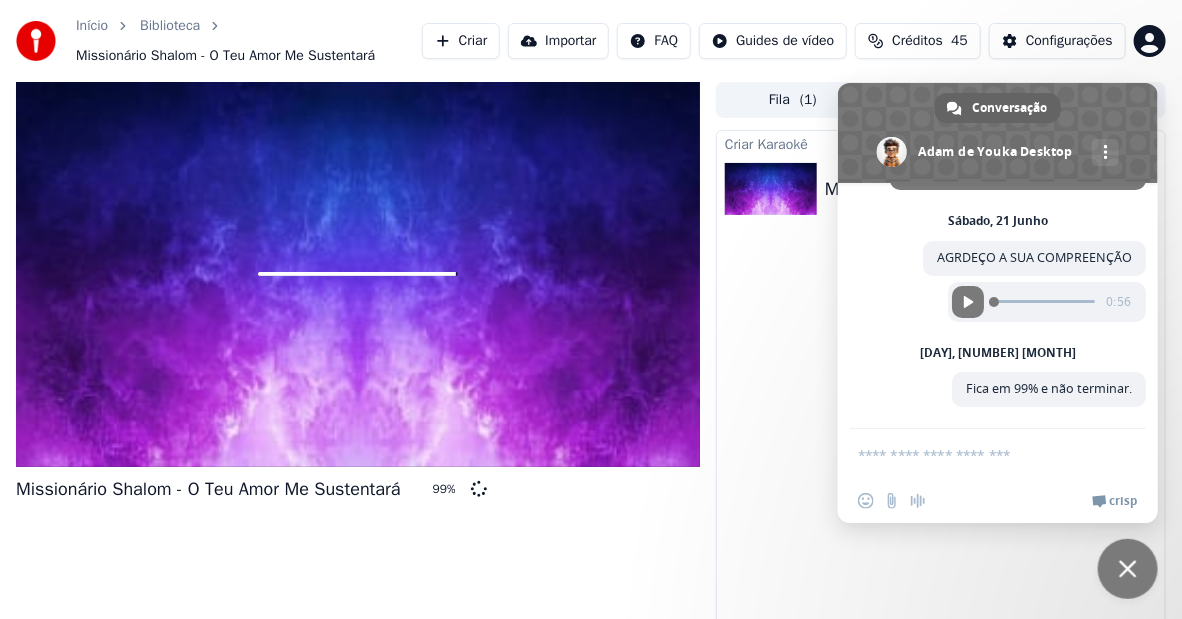 click at bounding box center (1128, 569) 